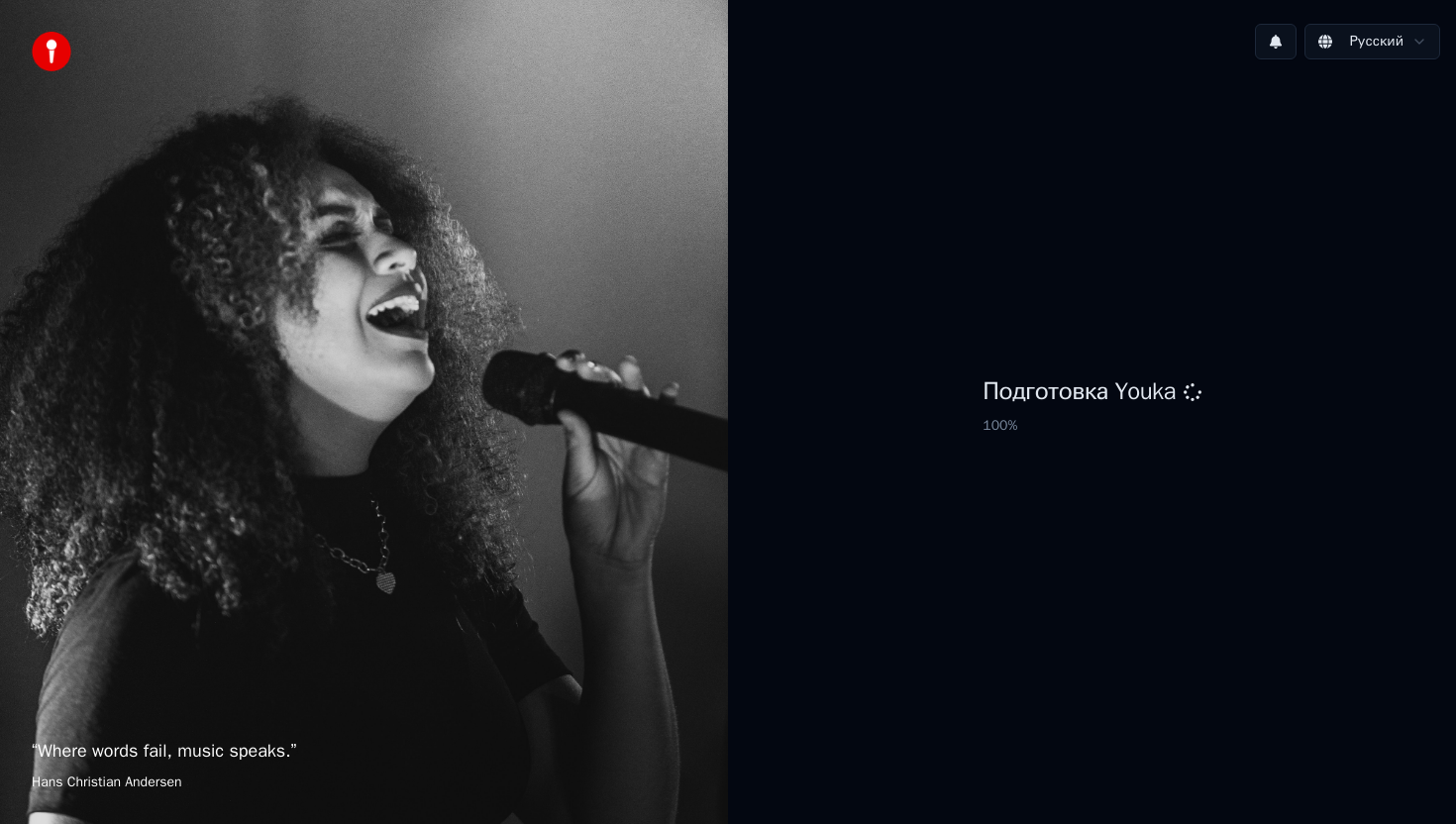 scroll, scrollTop: 0, scrollLeft: 0, axis: both 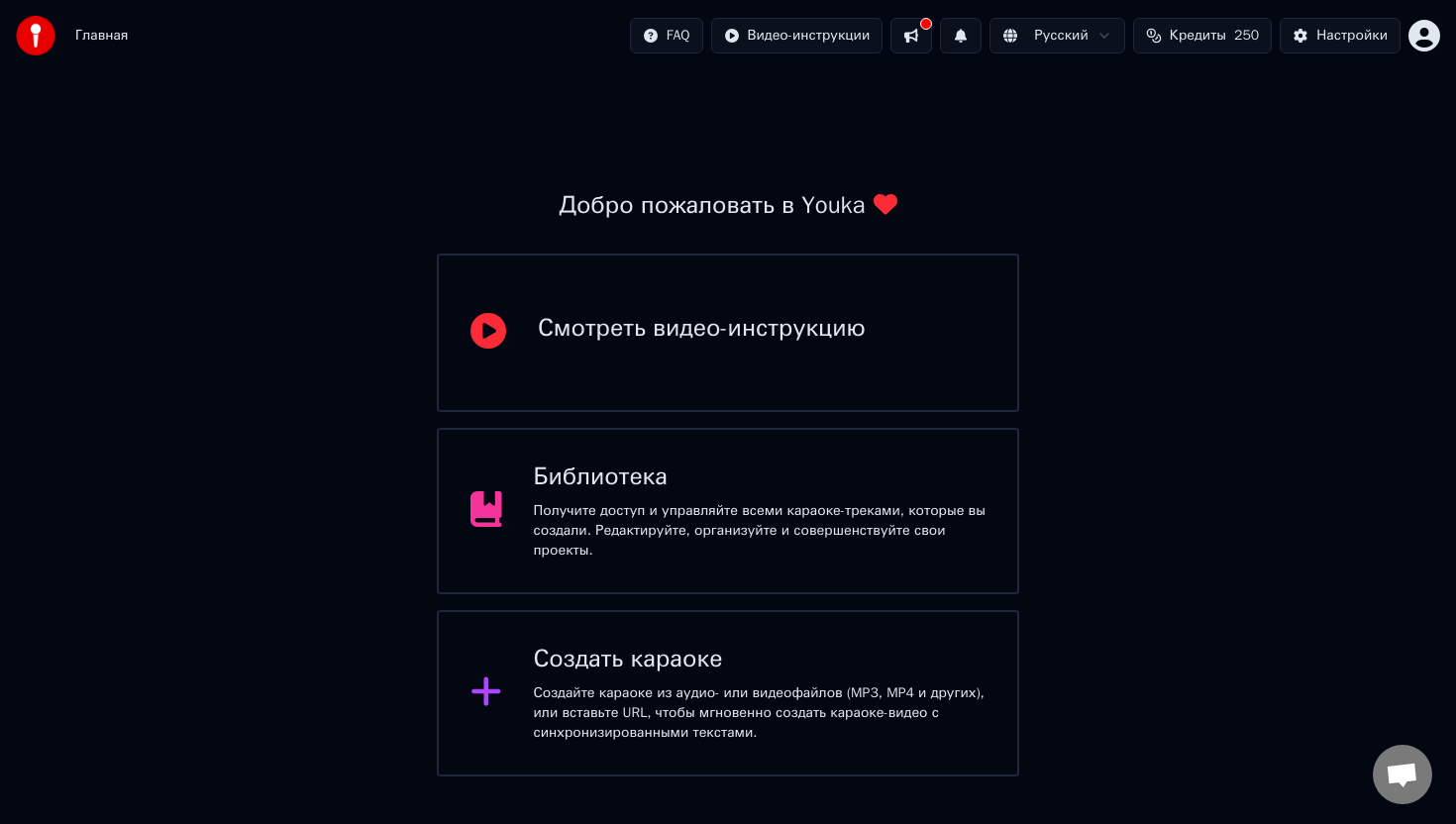 click on "Создать караоке" at bounding box center [760, 660] 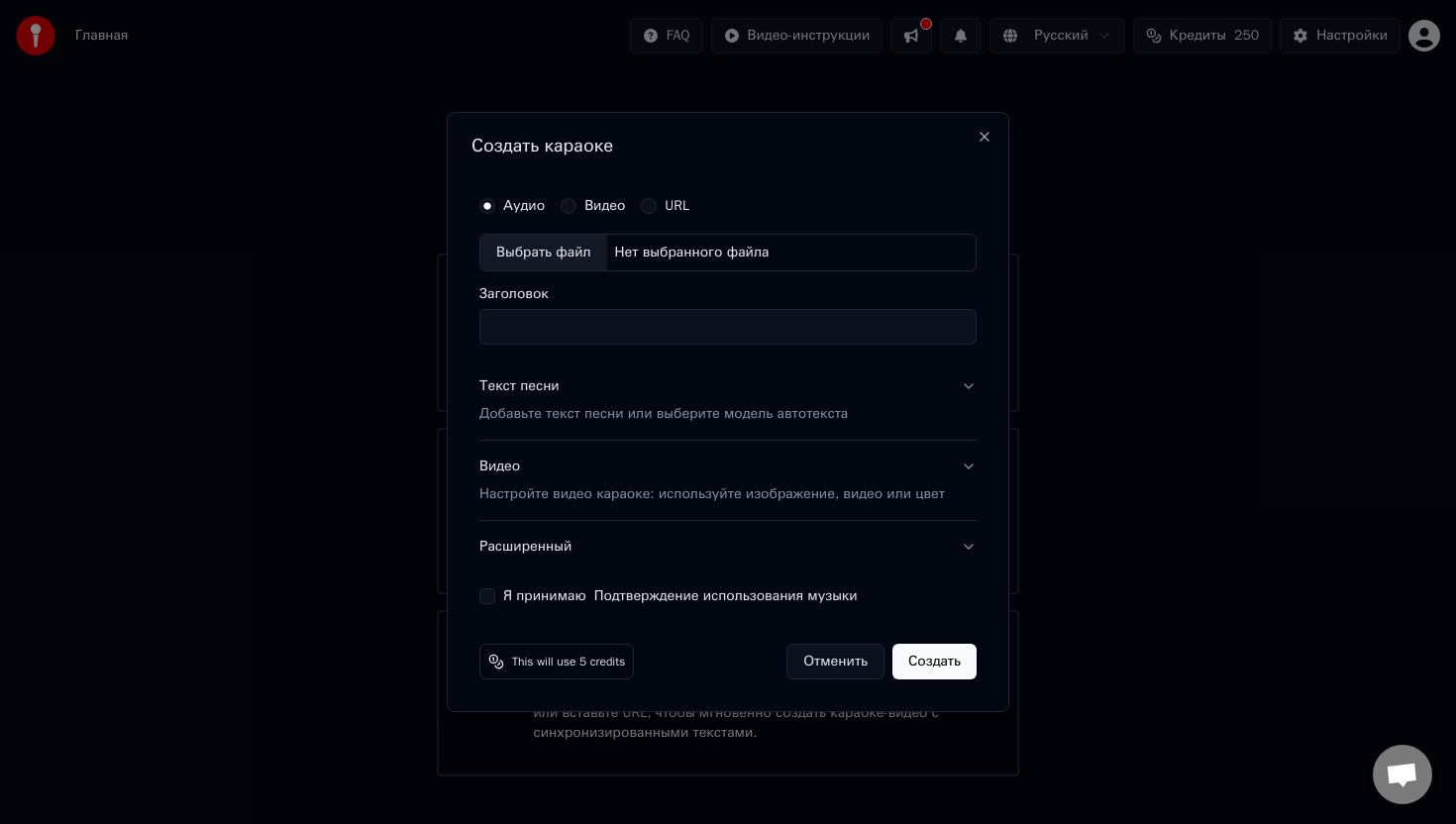 click on "Выбрать файл" at bounding box center (544, 253) 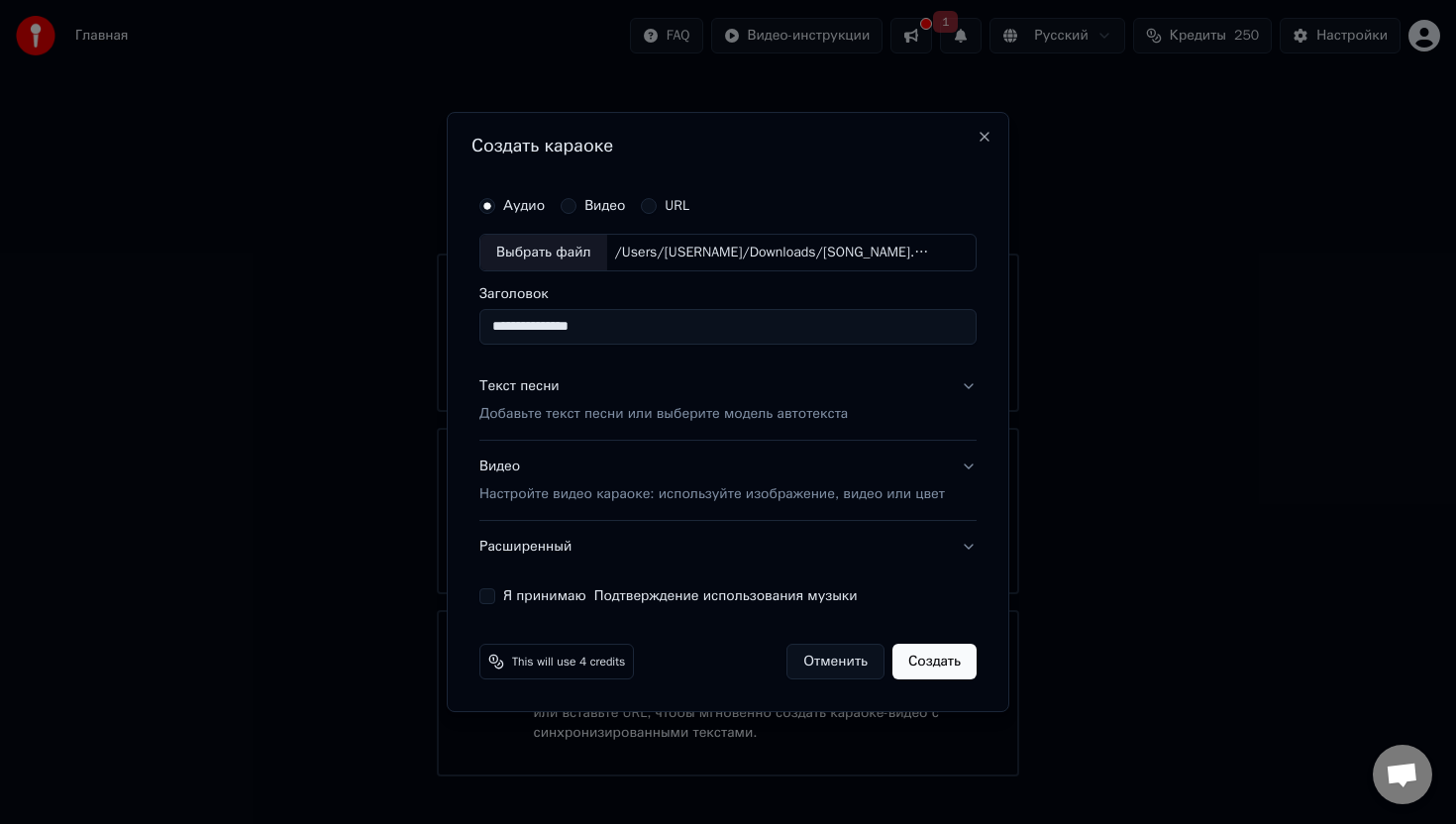 drag, startPoint x: 610, startPoint y: 330, endPoint x: 464, endPoint y: 327, distance: 146.0308 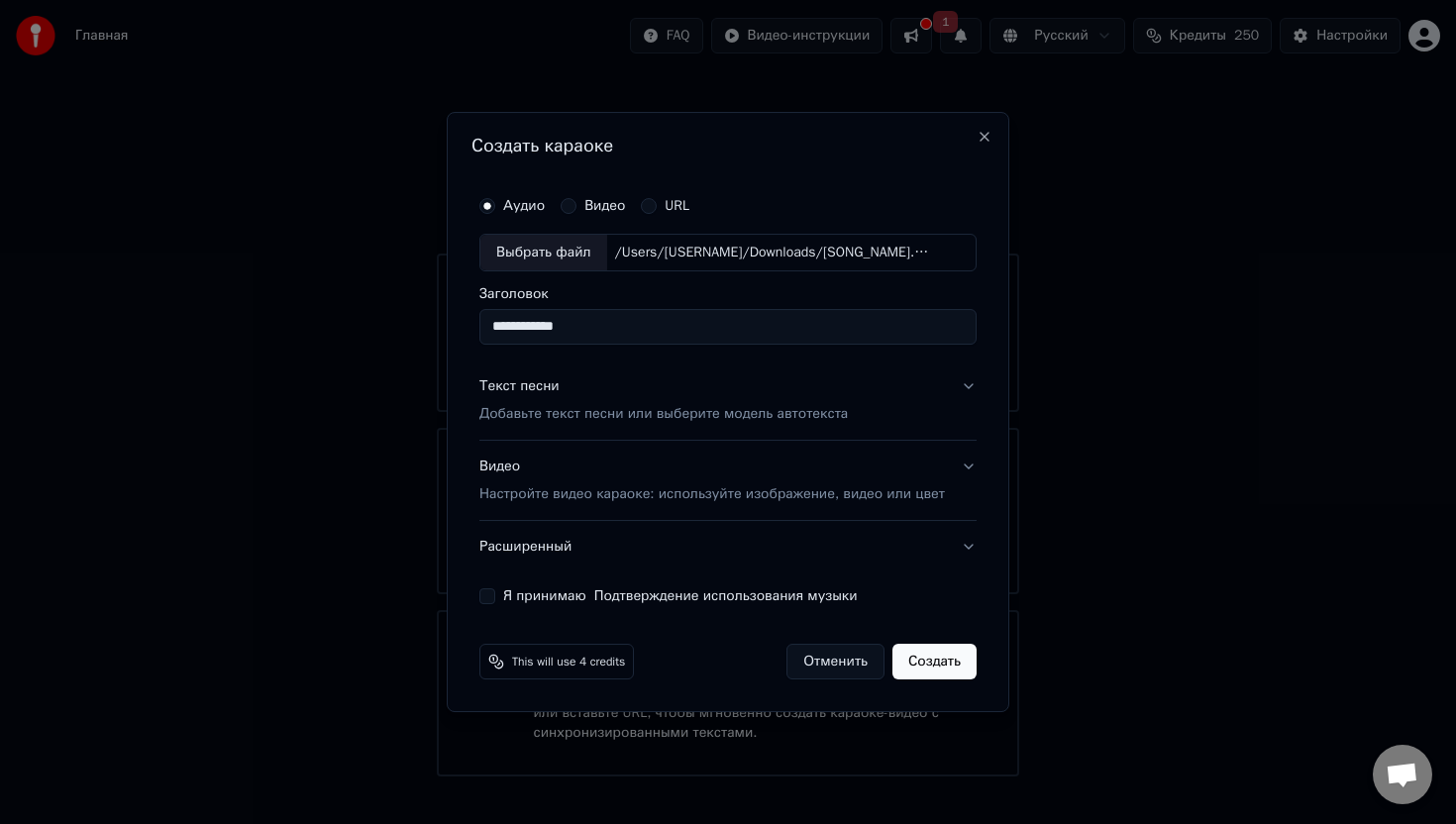 drag, startPoint x: 584, startPoint y: 328, endPoint x: 448, endPoint y: 323, distance: 136.09188 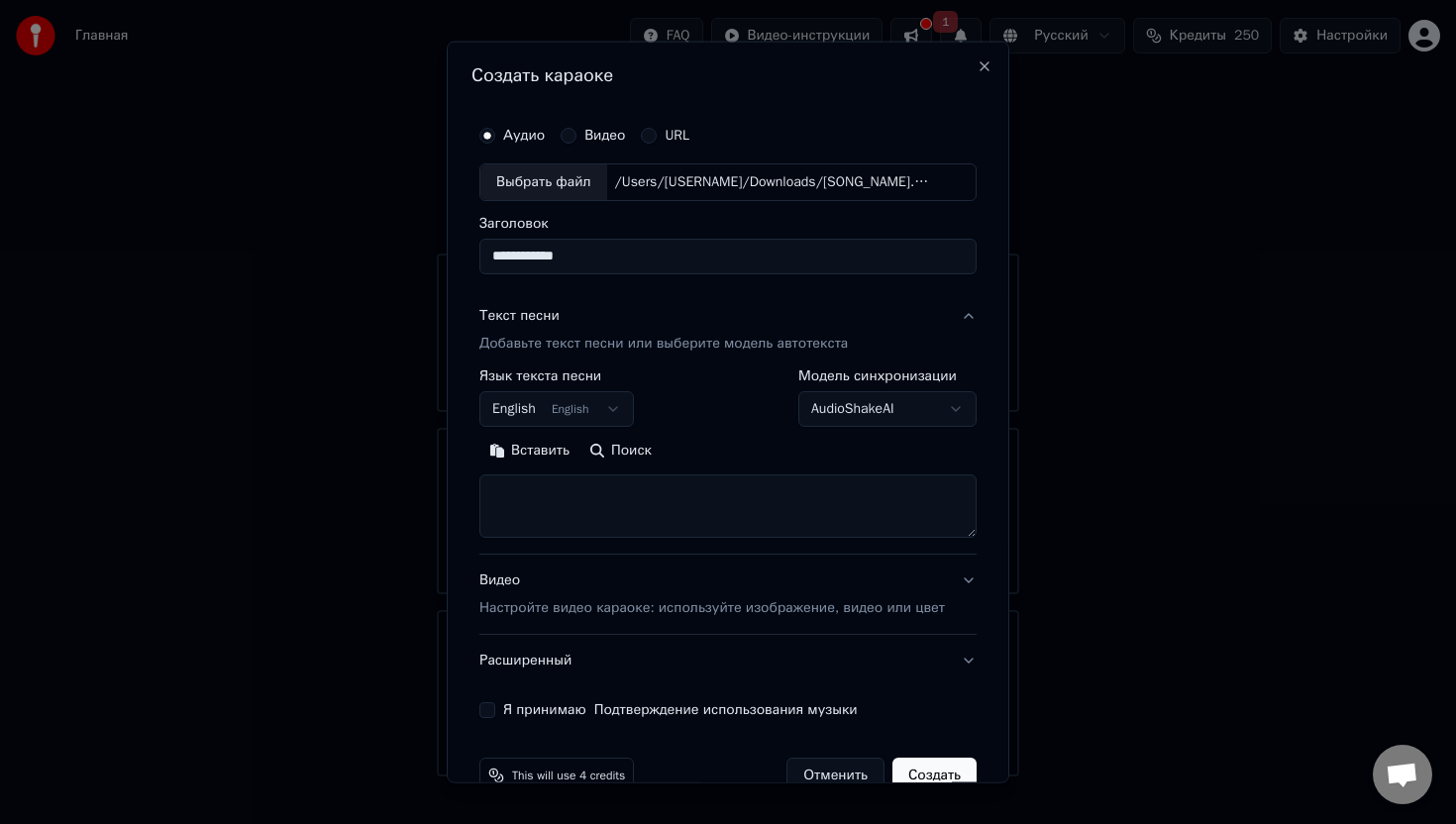 click on "English English" at bounding box center [557, 409] 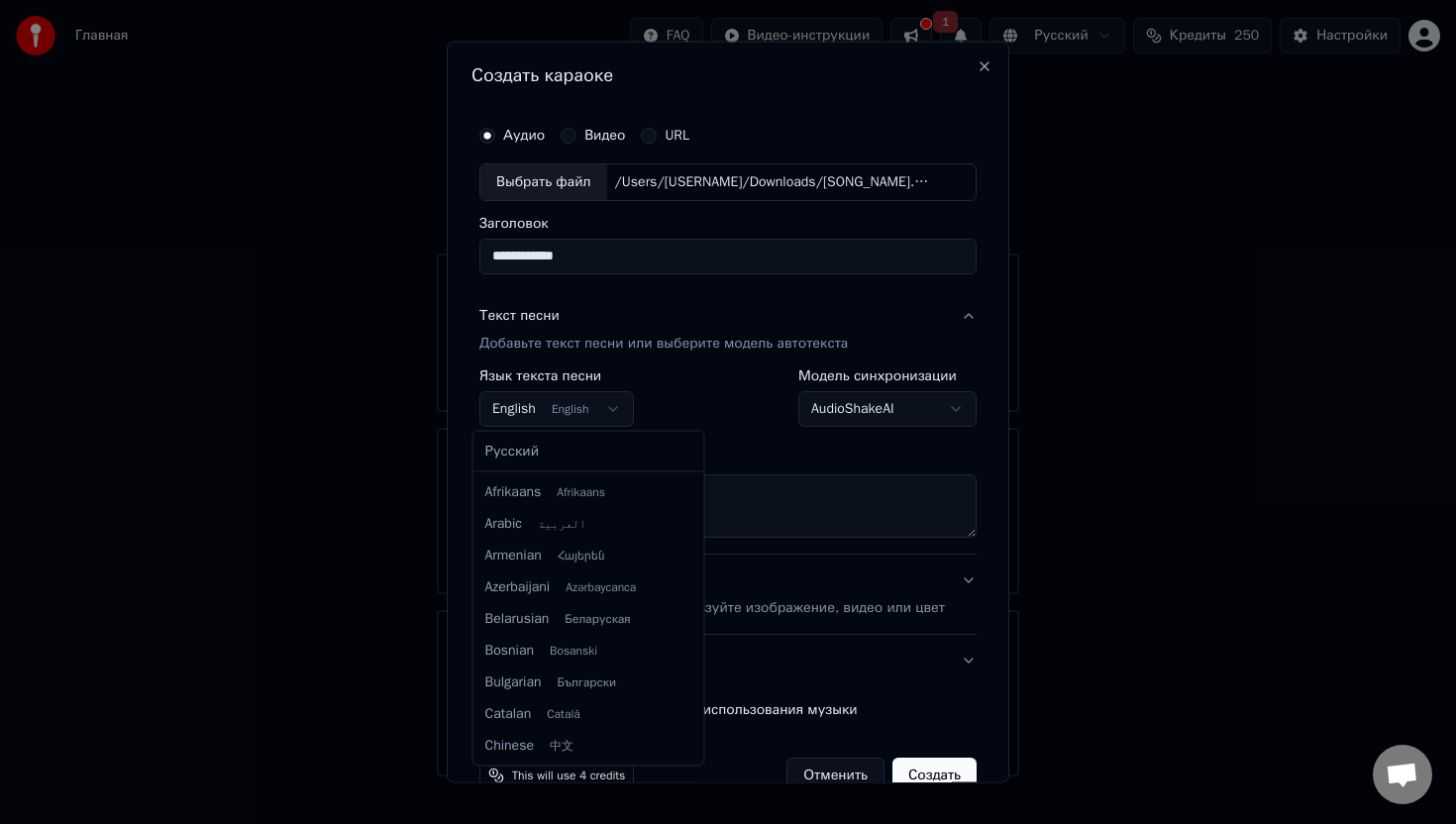 scroll, scrollTop: 158, scrollLeft: 0, axis: vertical 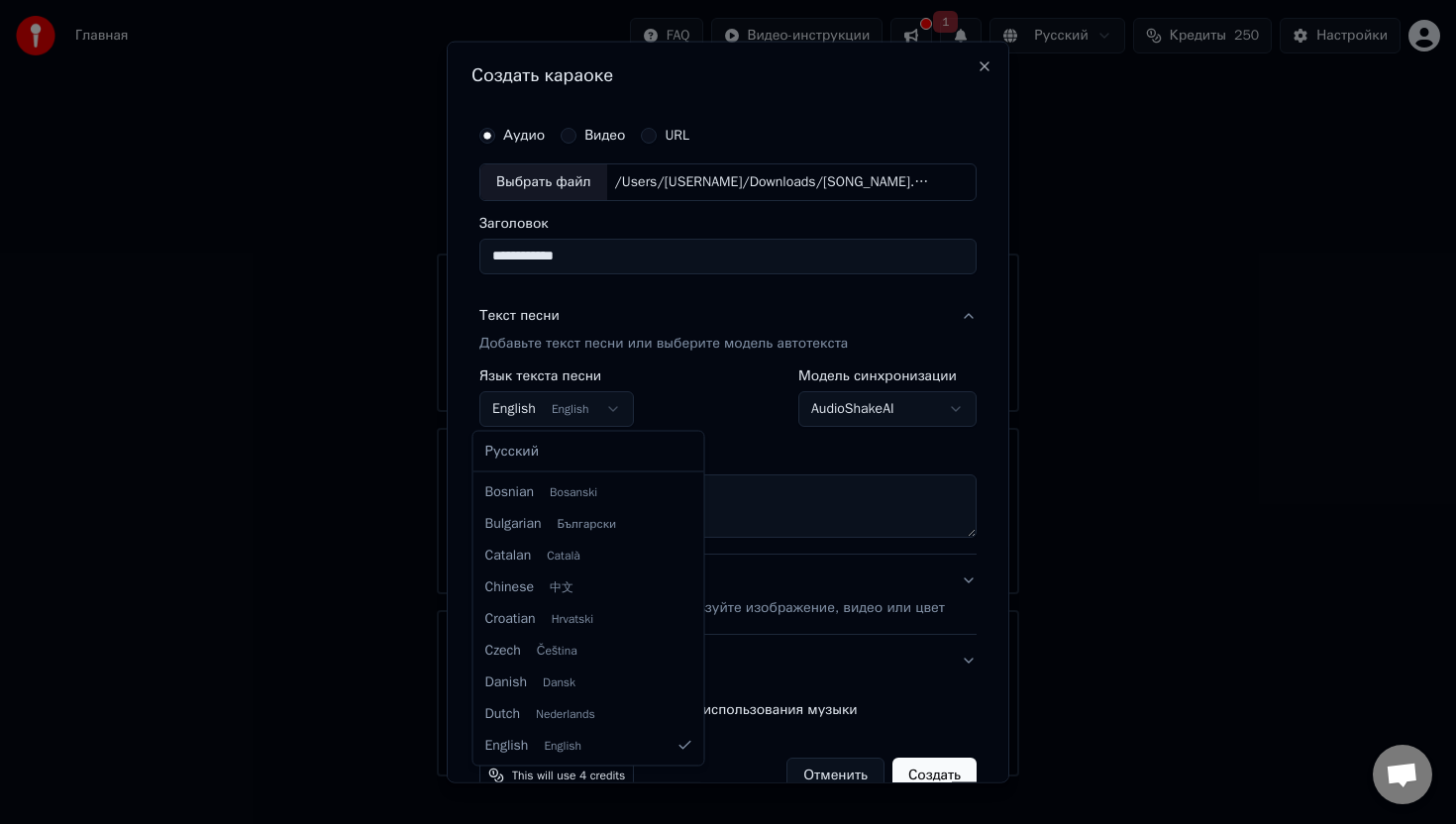 select on "**" 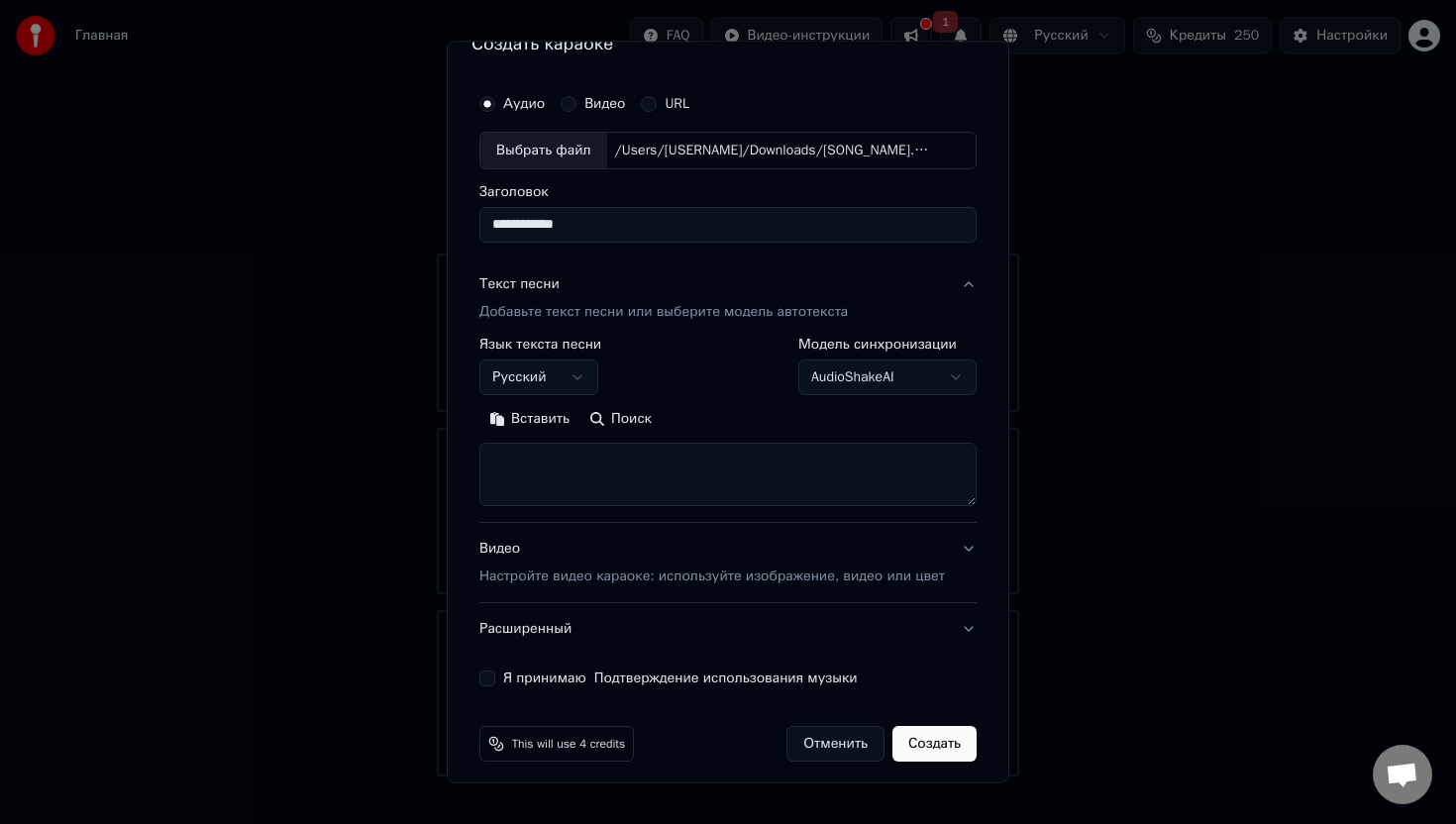 scroll, scrollTop: 43, scrollLeft: 0, axis: vertical 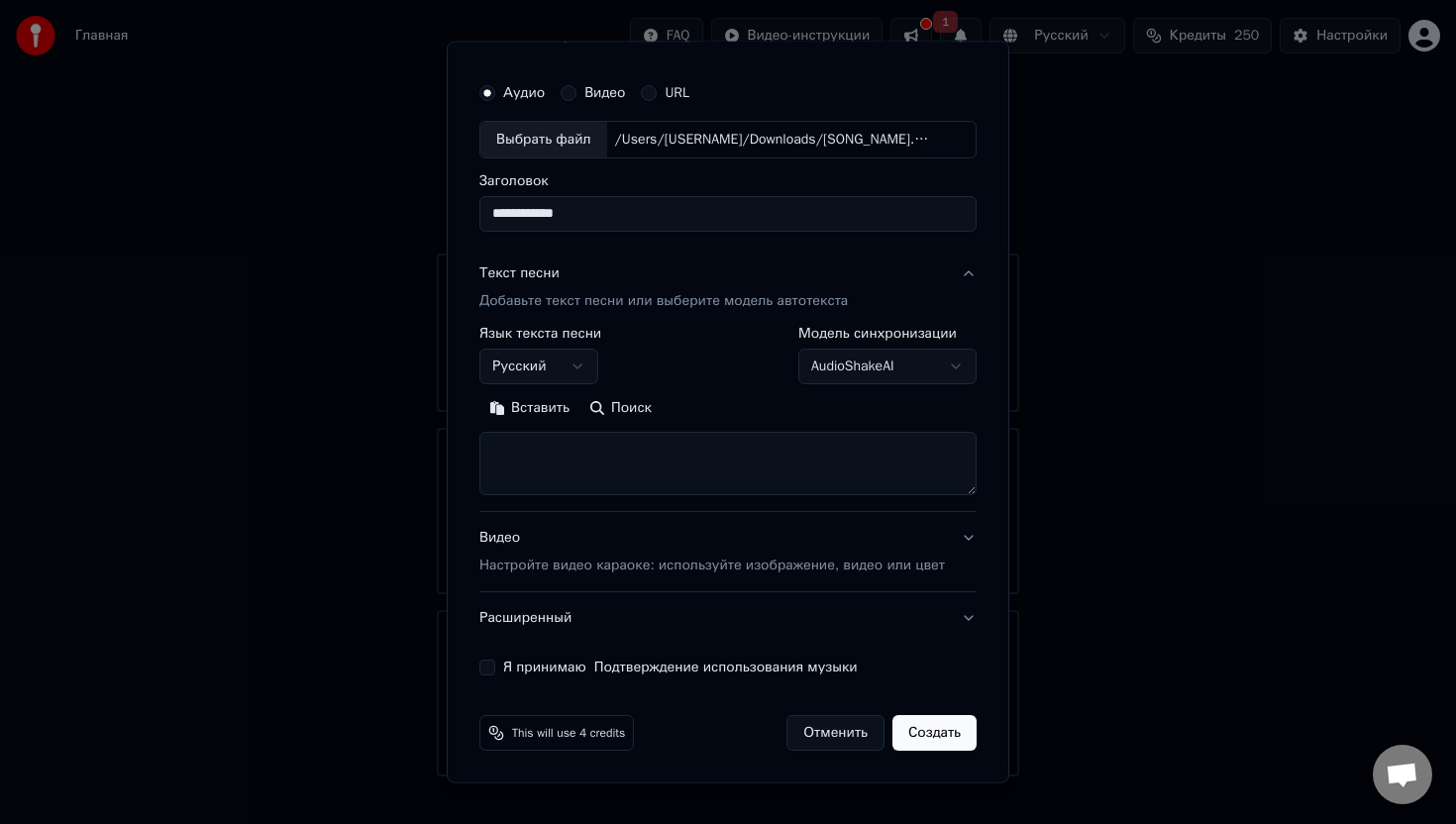 click on "Видео Настройте видео караоке: используйте изображение, видео или цвет" at bounding box center [728, 552] 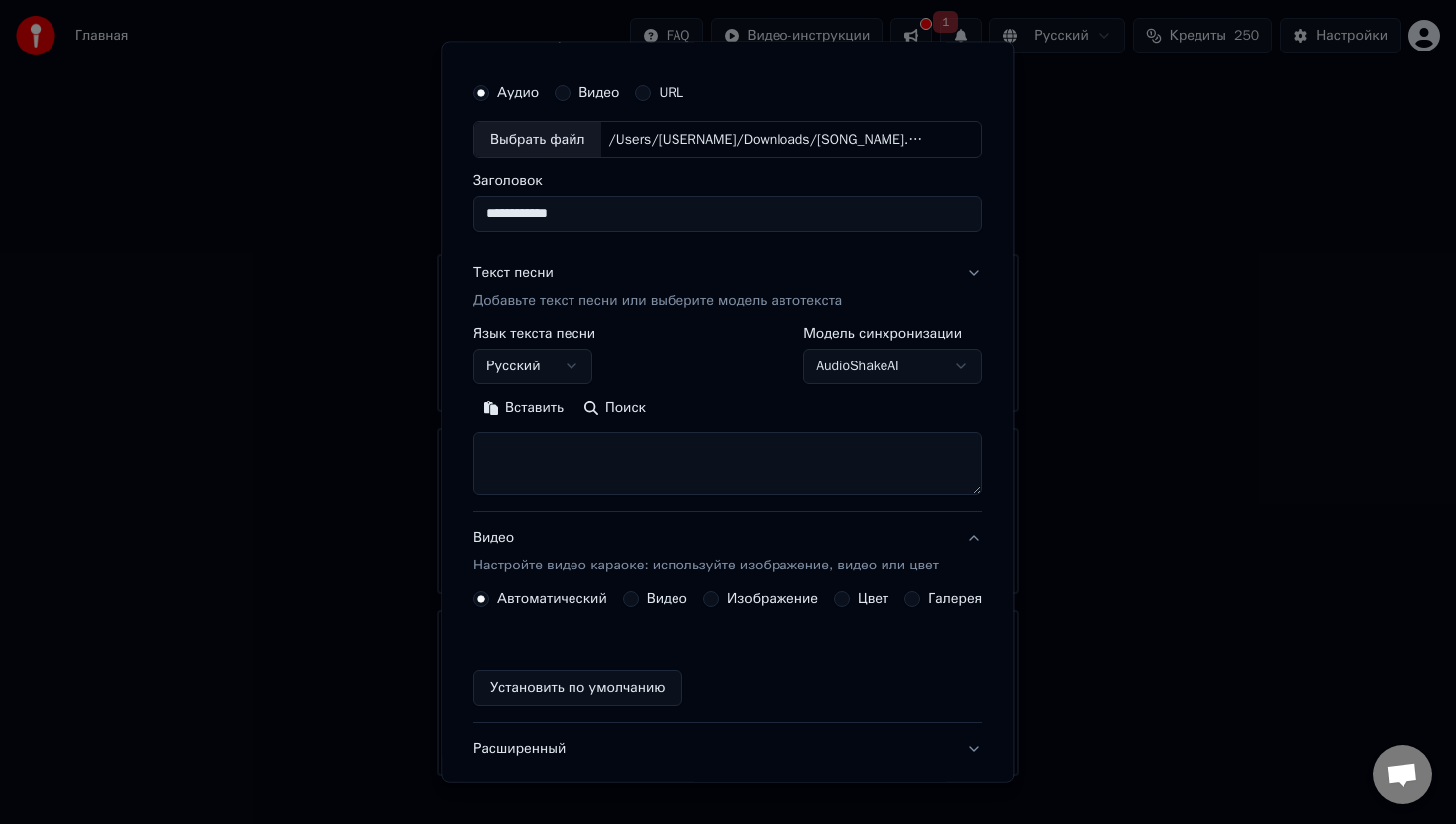 scroll, scrollTop: 0, scrollLeft: 0, axis: both 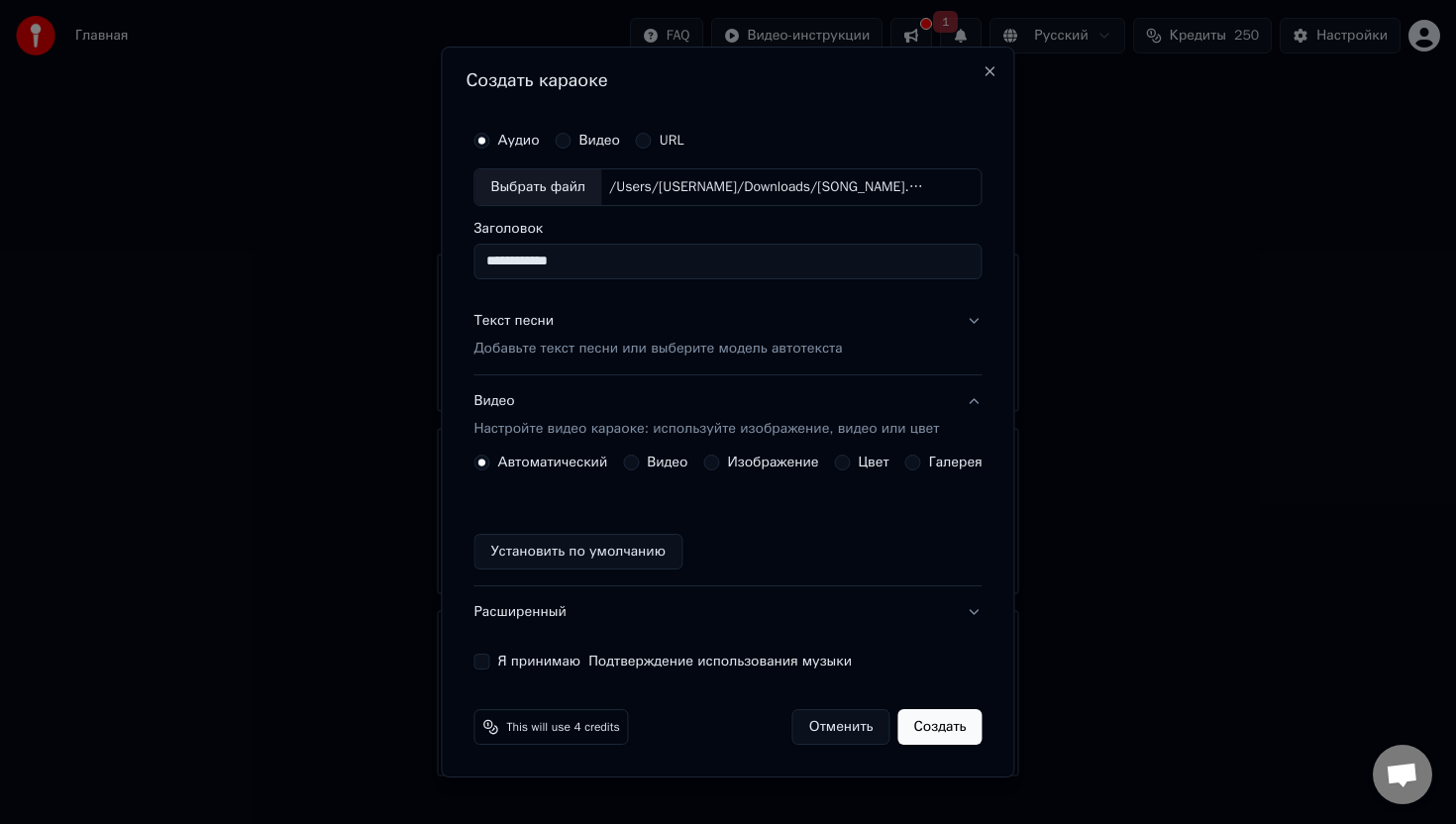 click on "Изображение" at bounding box center [711, 463] 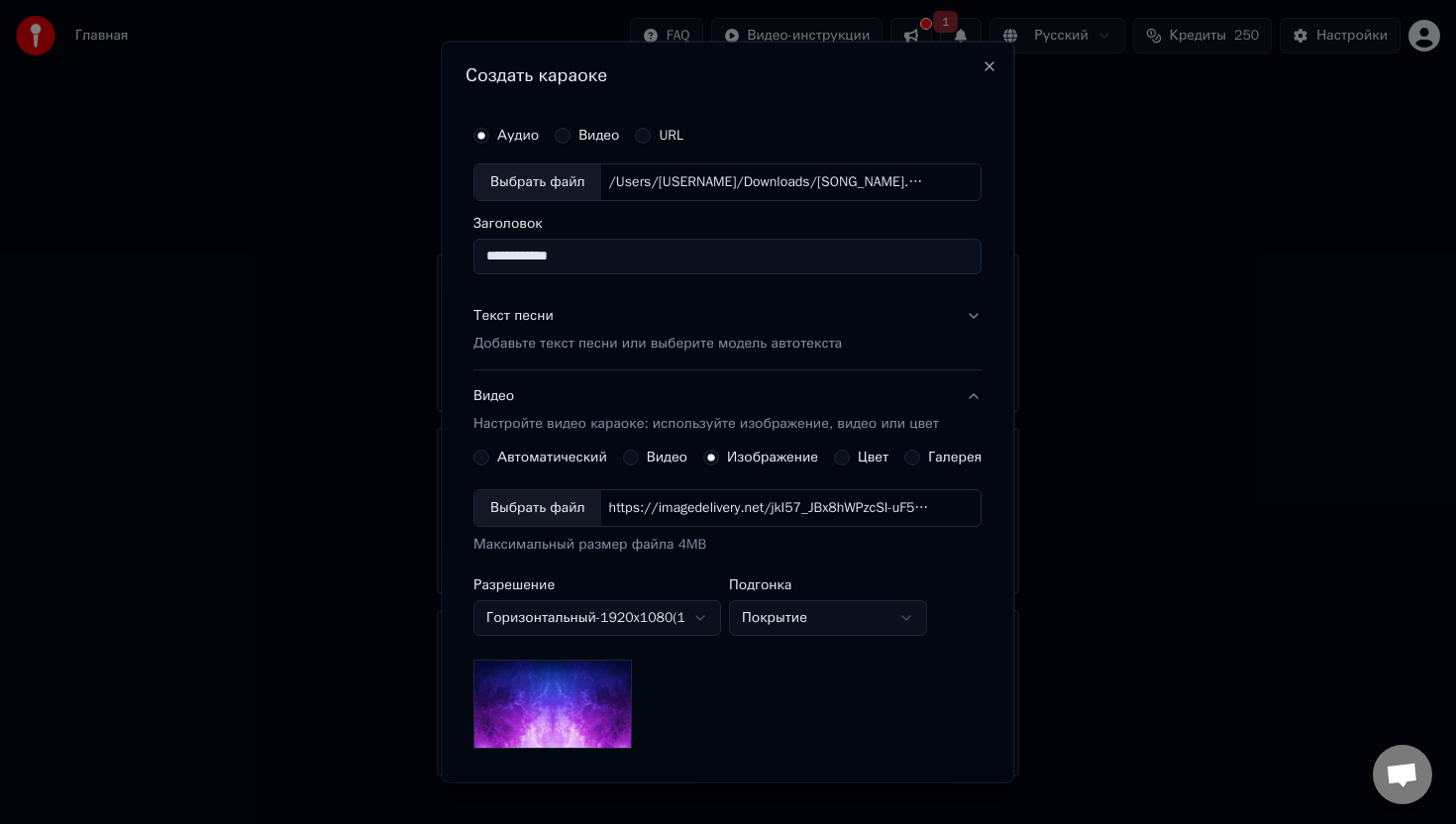 click on "Выбрать файл" at bounding box center [538, 508] 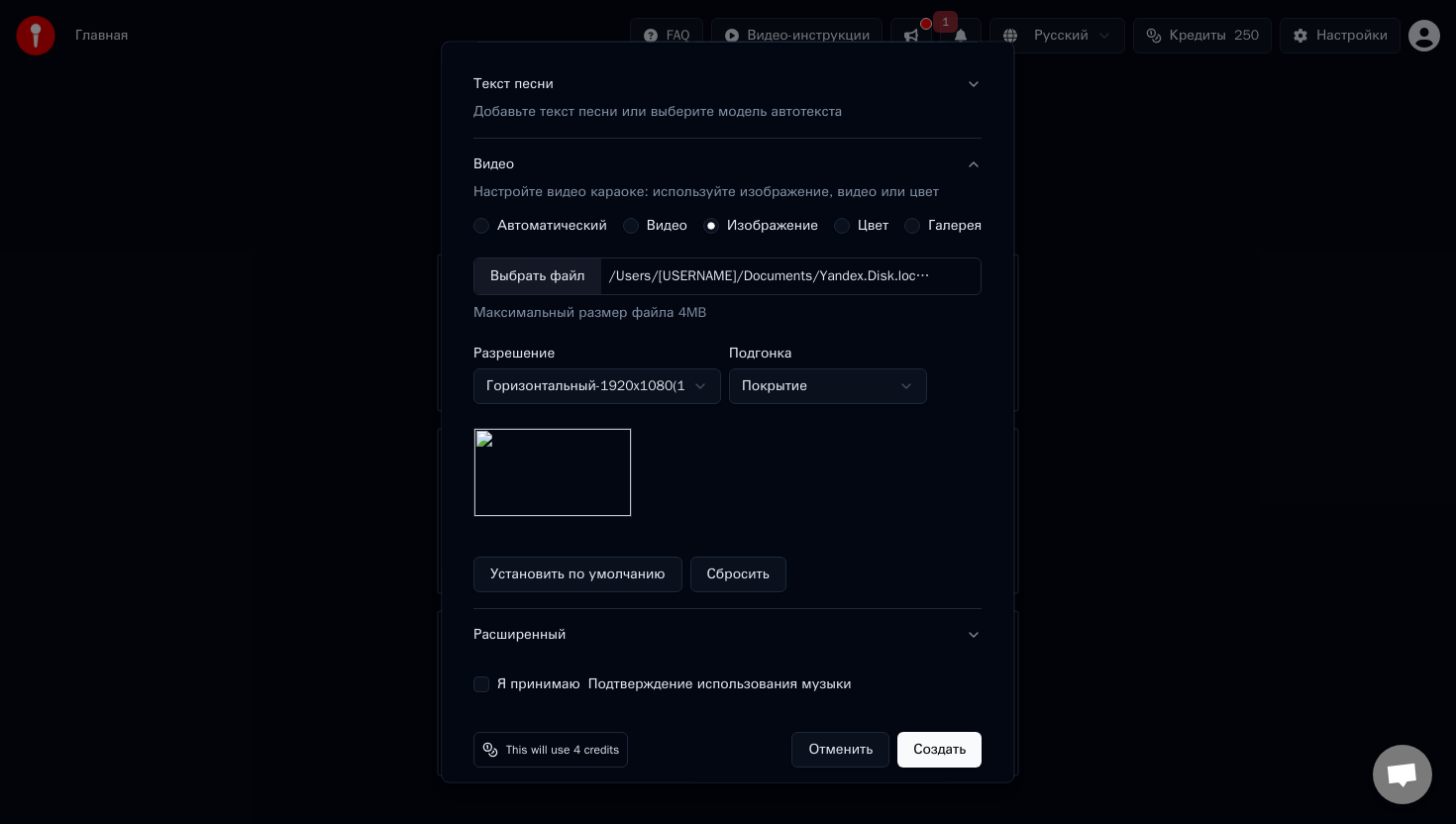 scroll, scrollTop: 249, scrollLeft: 0, axis: vertical 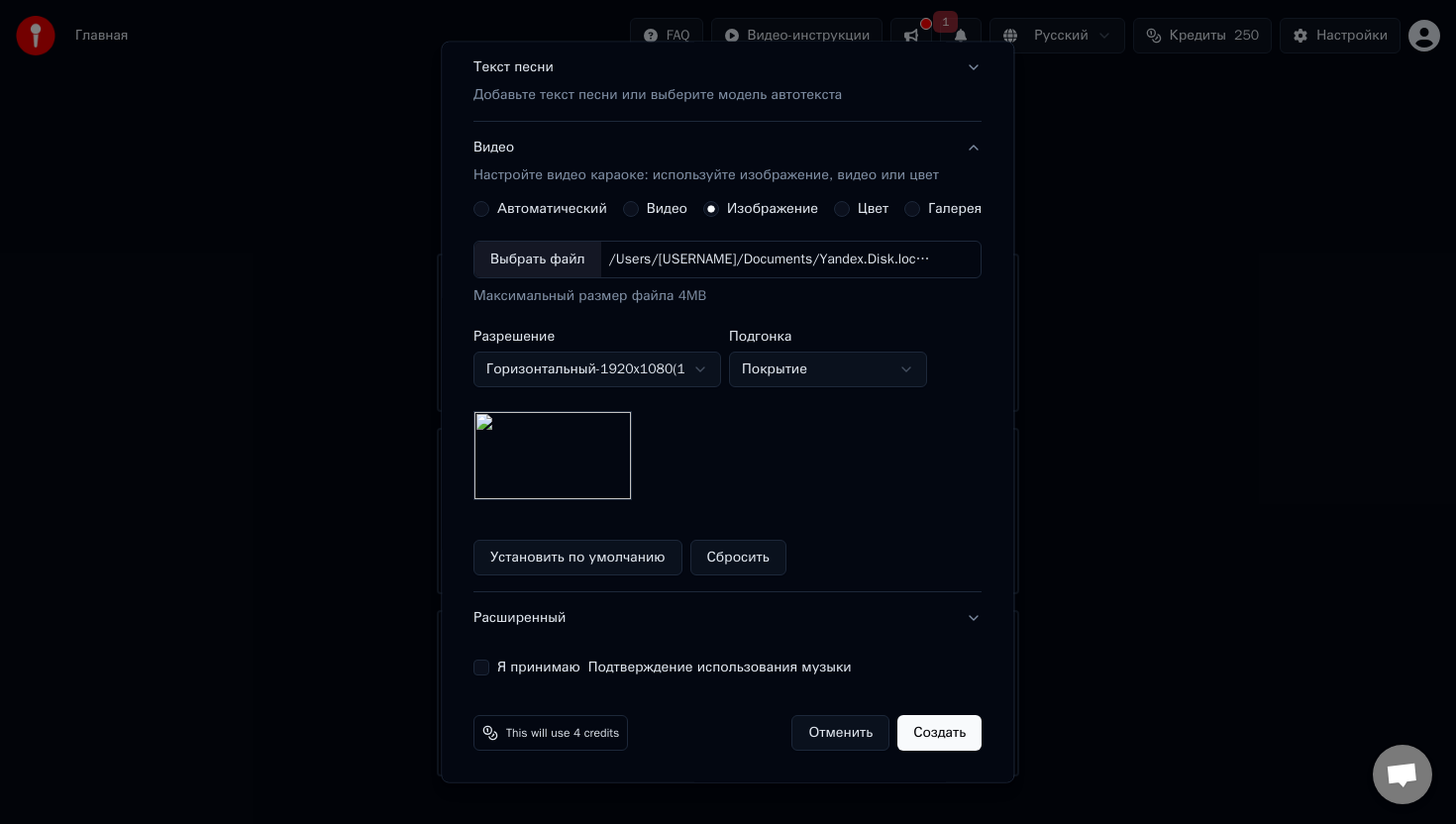 click on "Я принимаю   Подтверждение использования музыки" at bounding box center (481, 667) 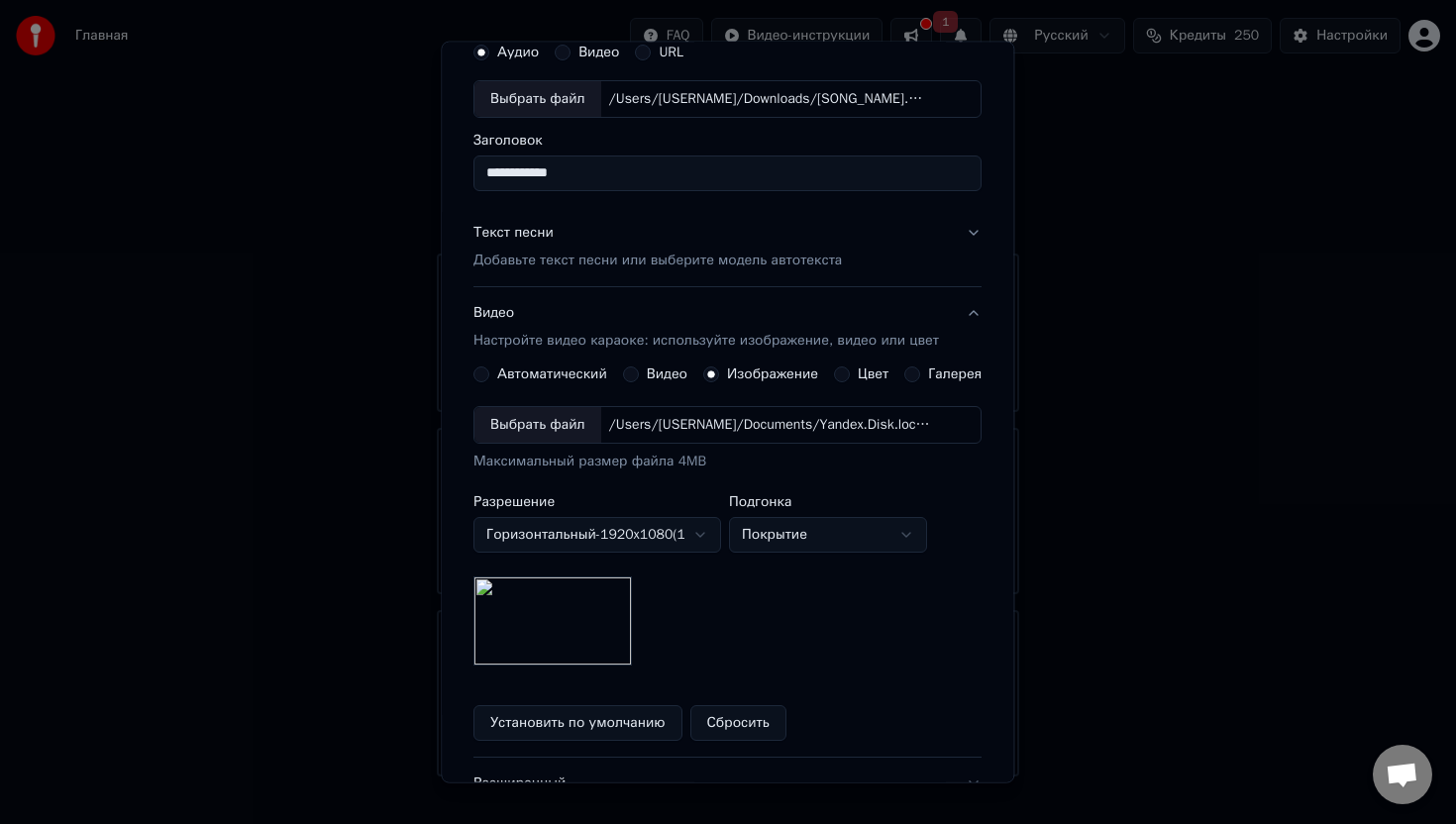 scroll, scrollTop: 249, scrollLeft: 0, axis: vertical 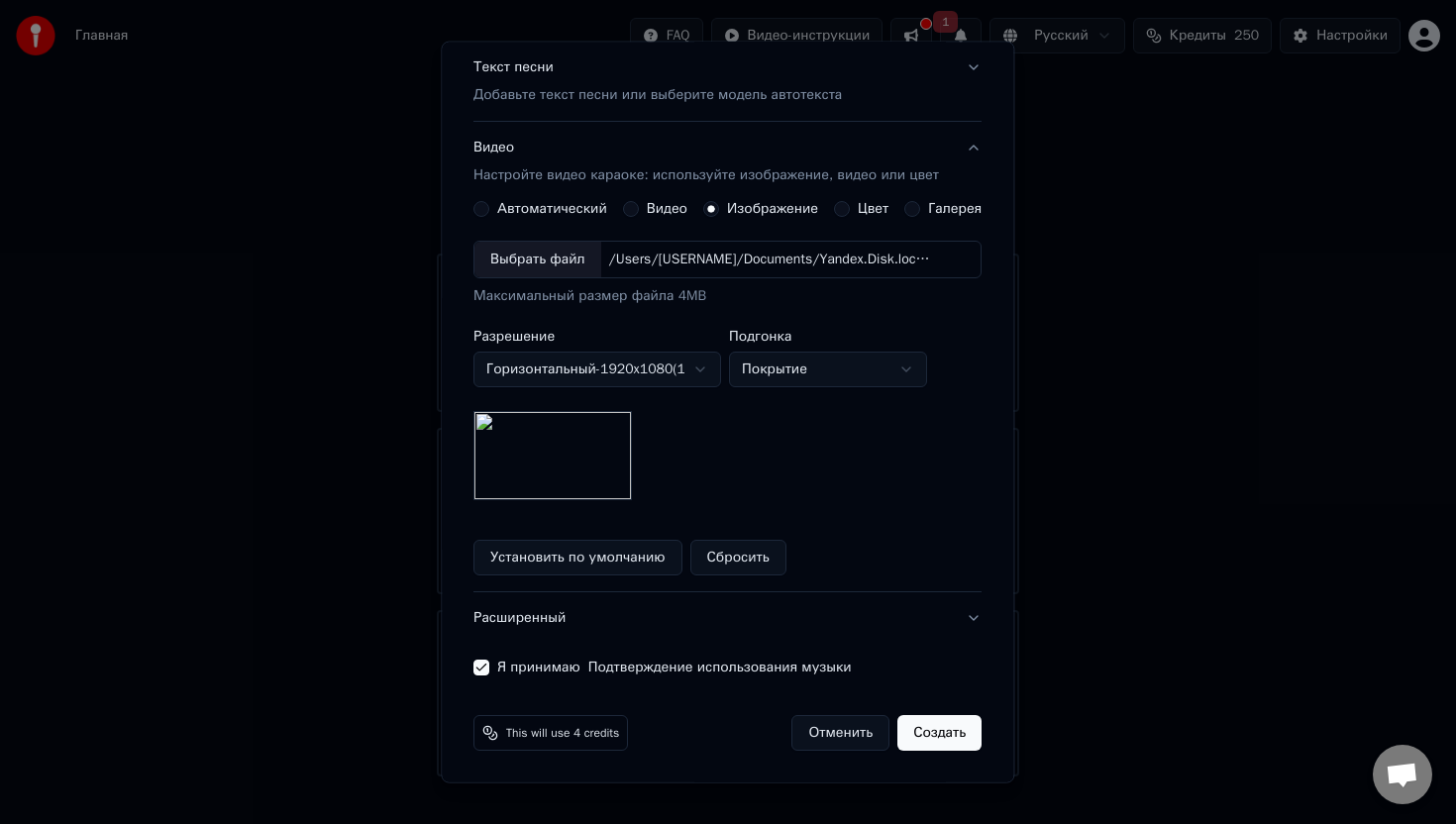click on "Создать" at bounding box center [940, 732] 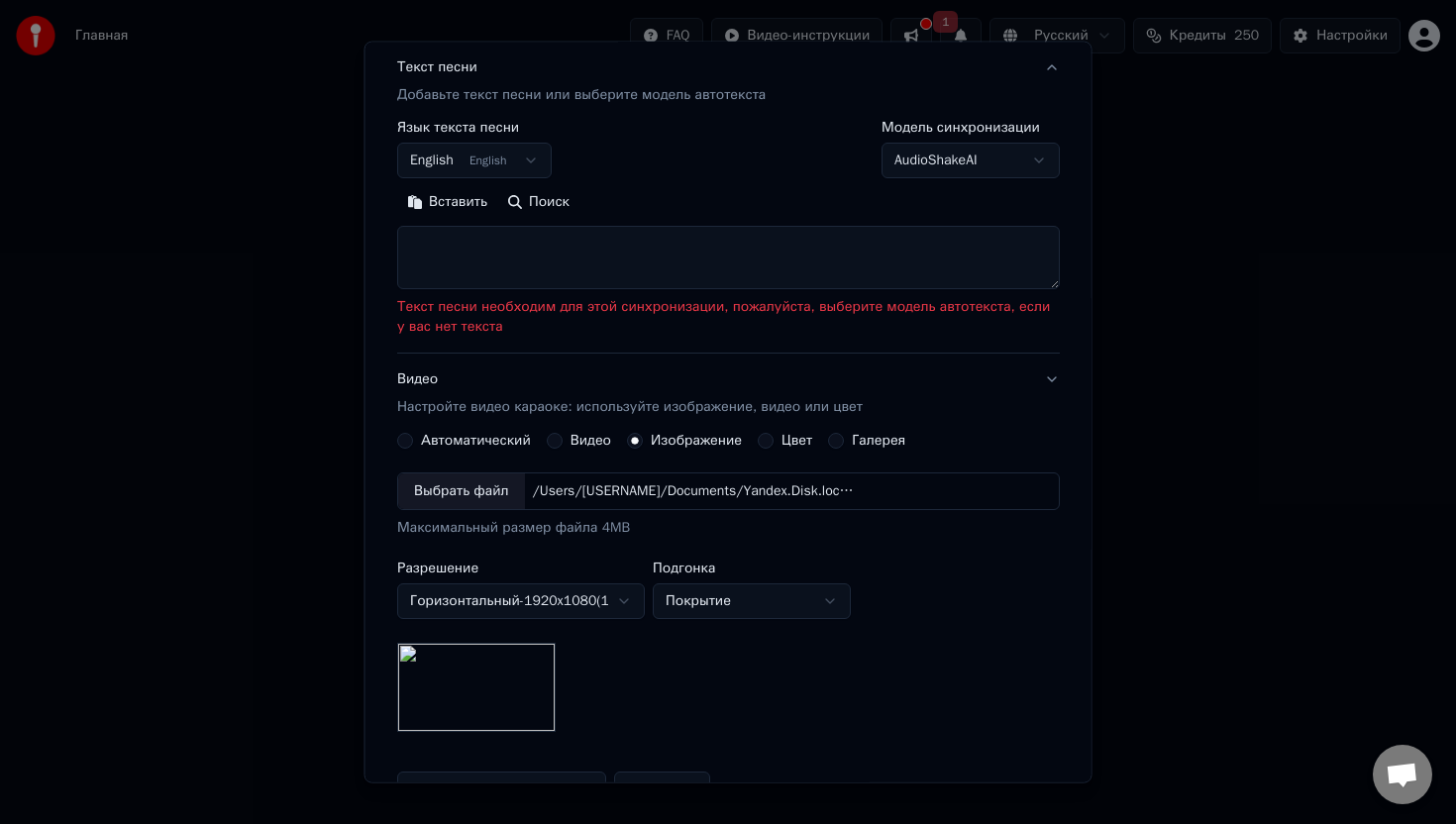scroll, scrollTop: 90, scrollLeft: 0, axis: vertical 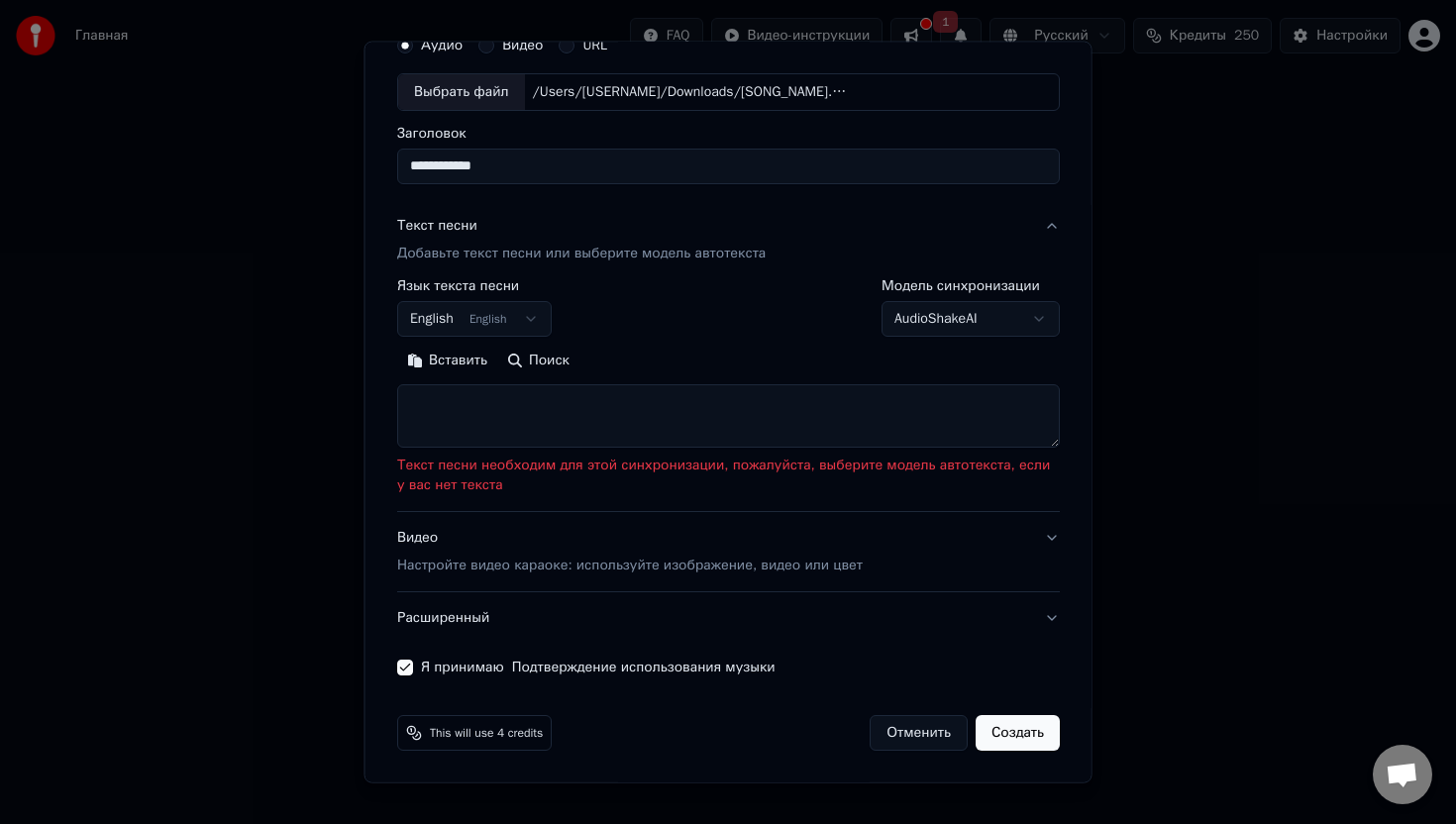 click at bounding box center [728, 416] 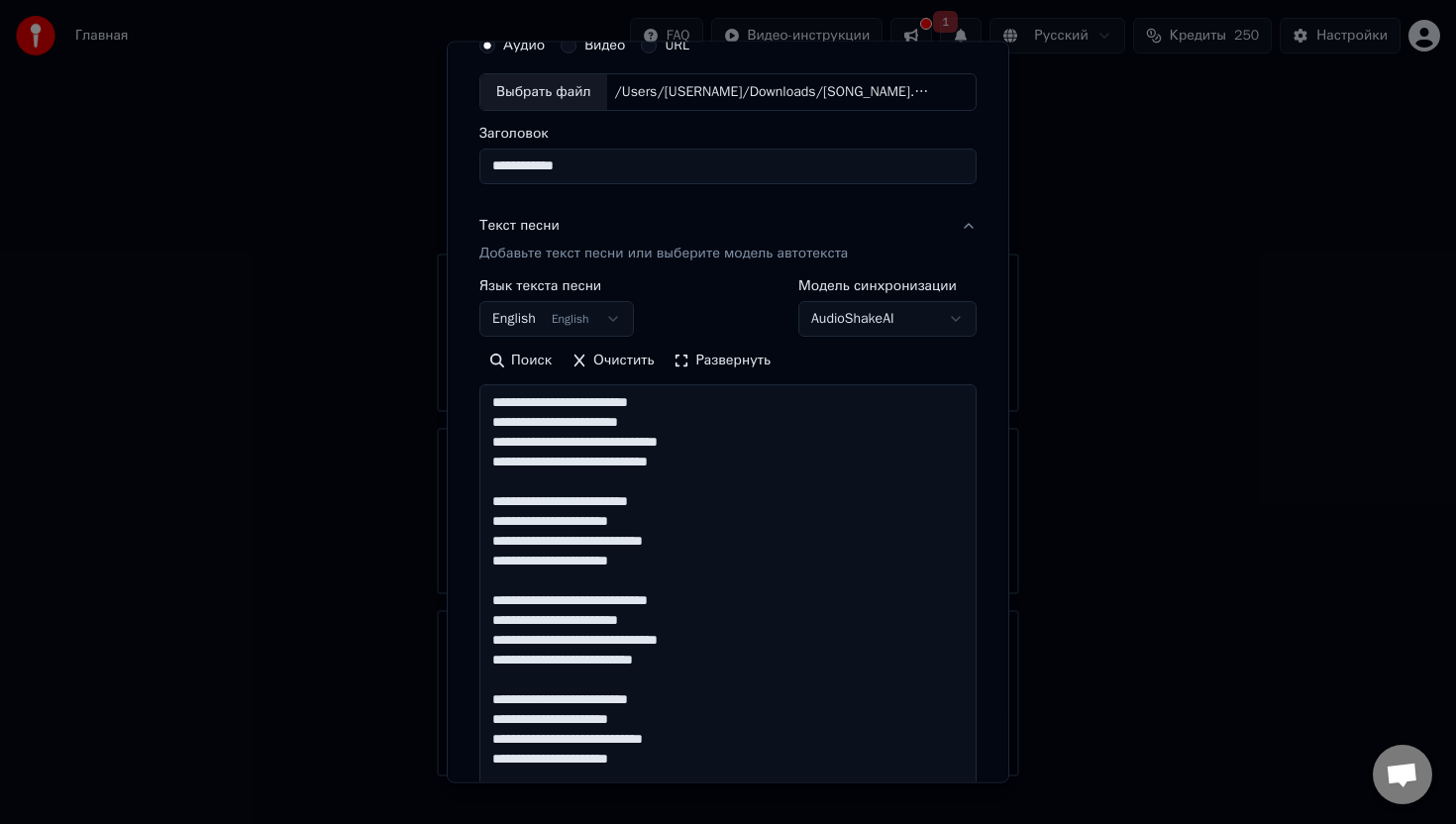 scroll, scrollTop: 519, scrollLeft: 0, axis: vertical 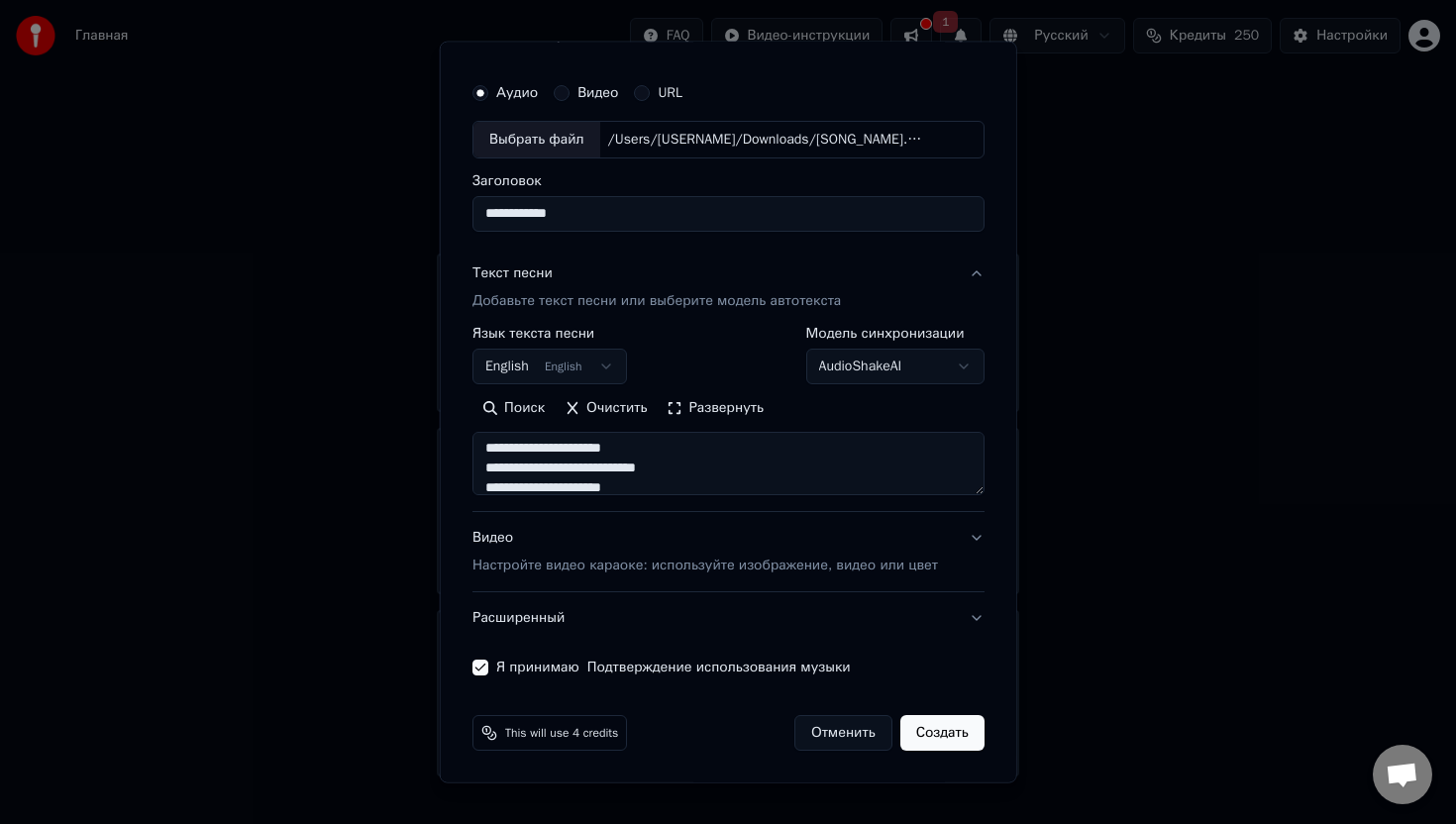 type on "**********" 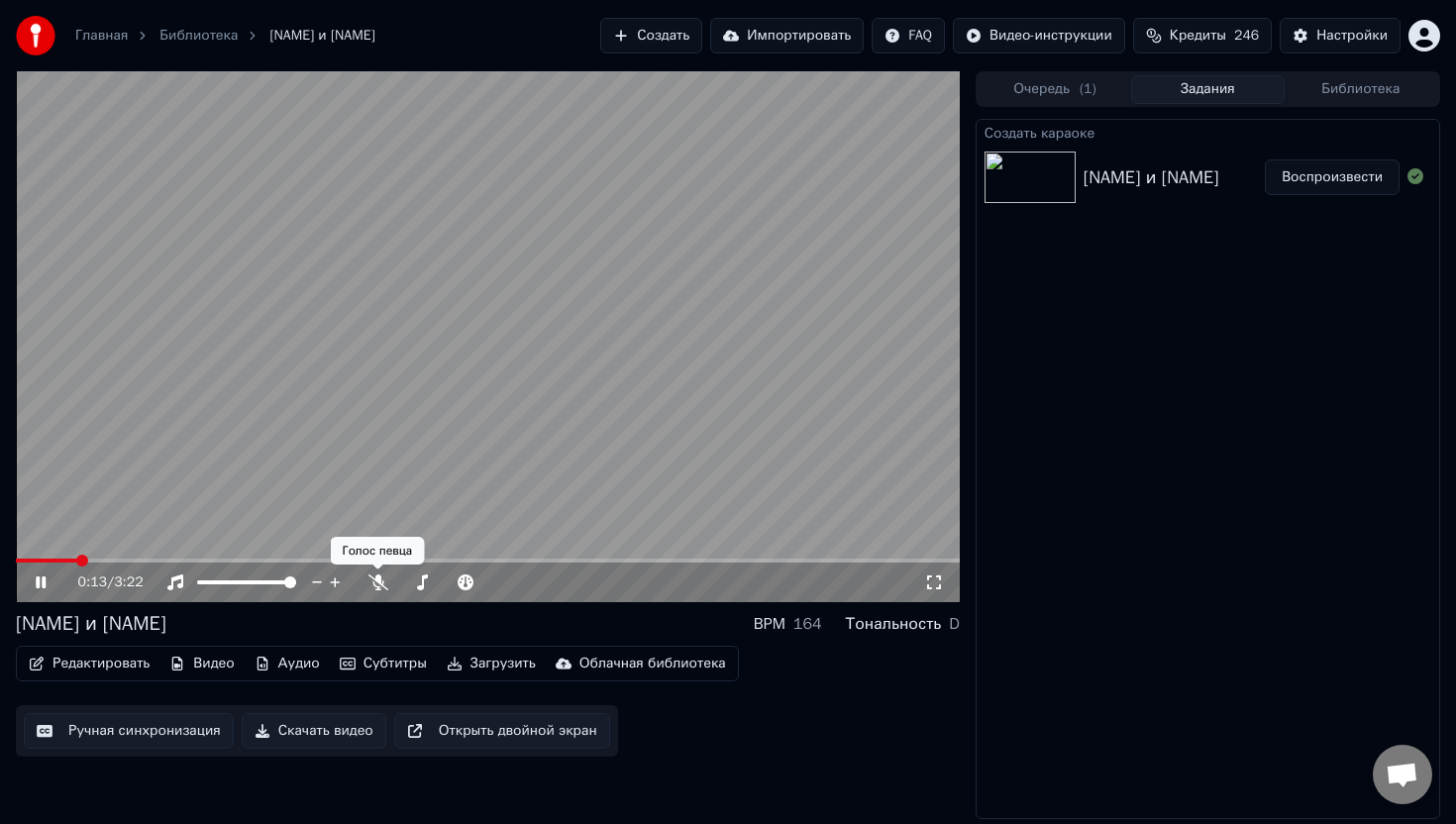 click on "0:13  /  3:22" at bounding box center [501, 582] 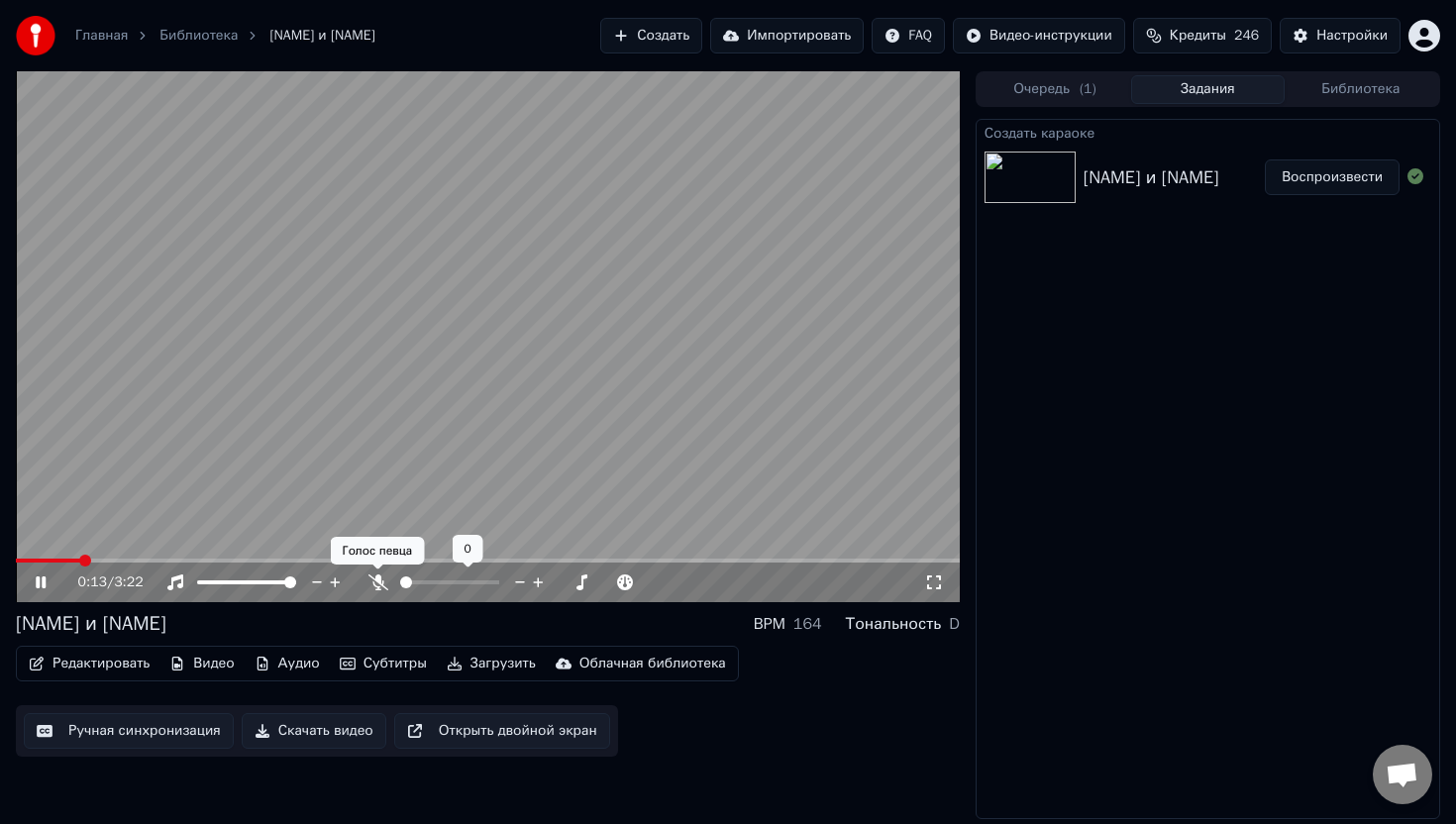 click 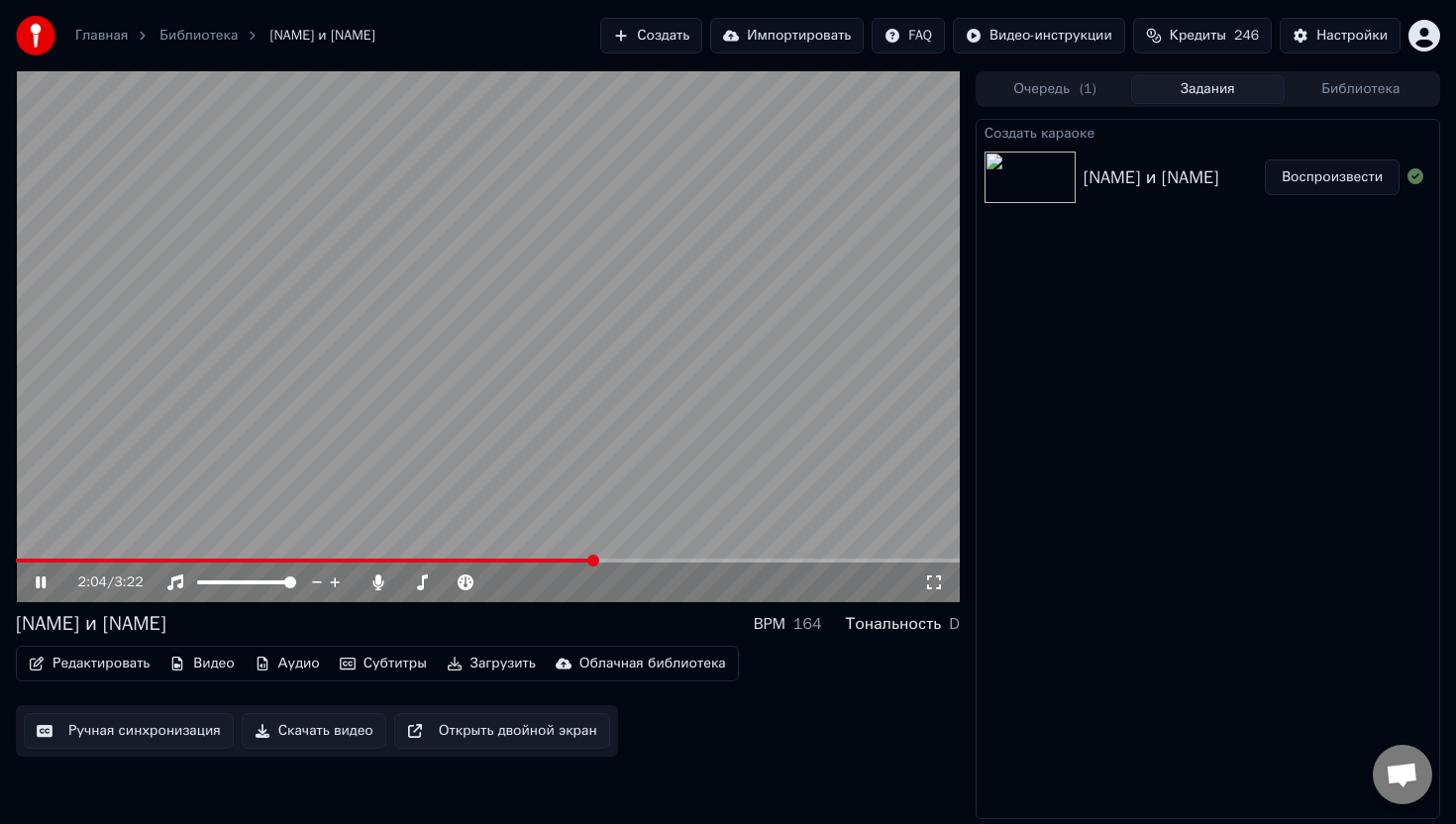 click 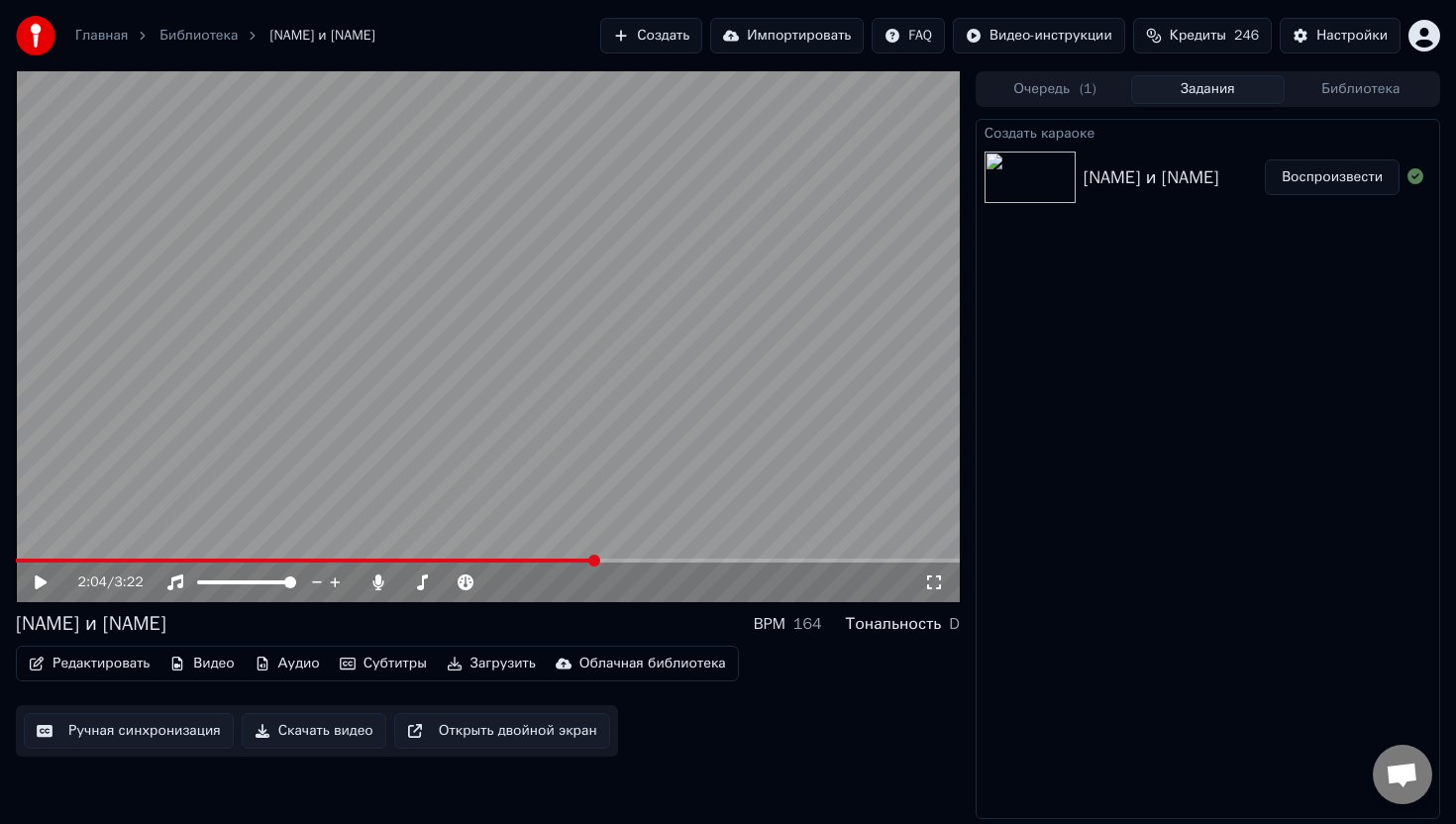 click 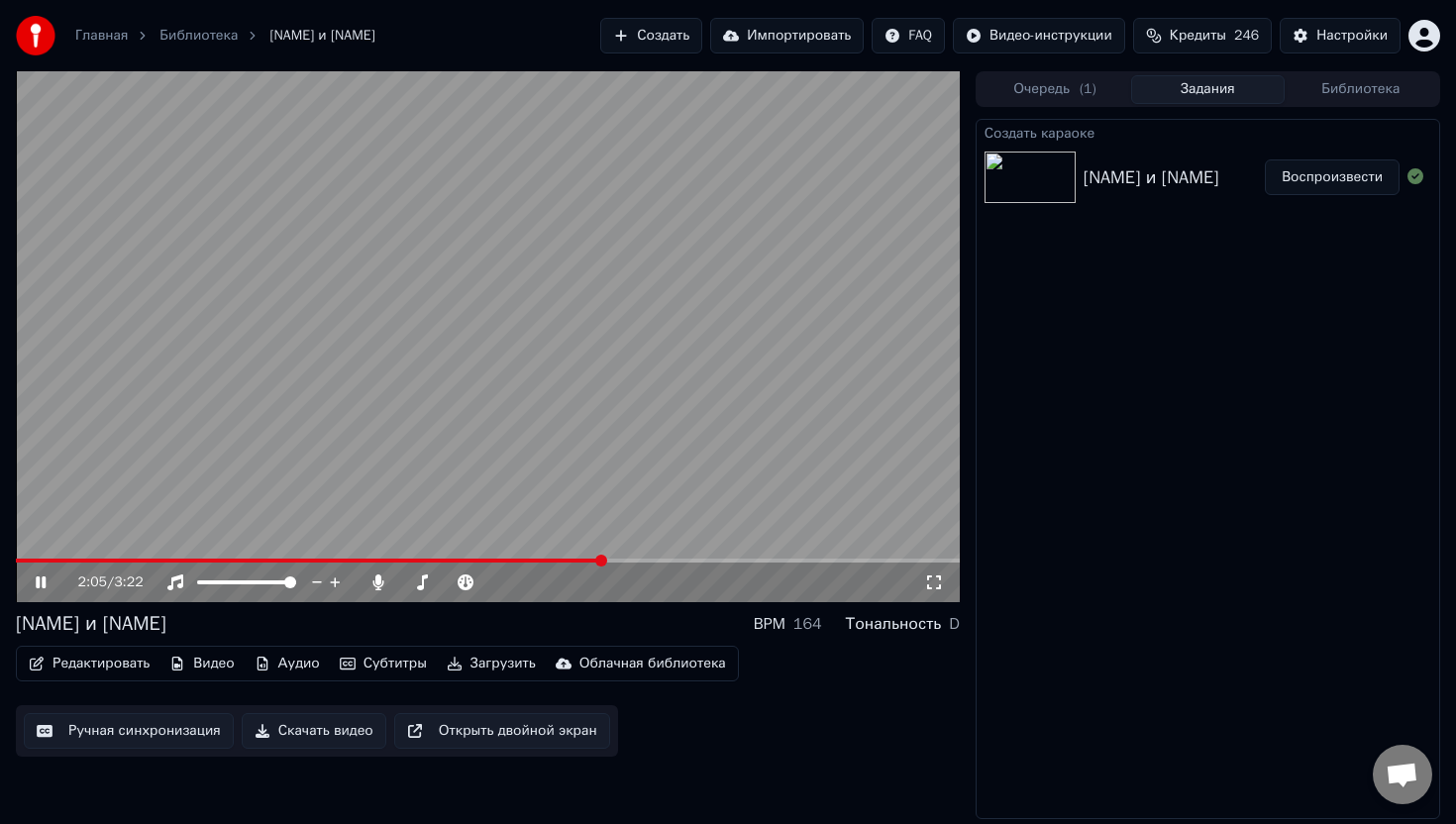 click at bounding box center [487, 561] 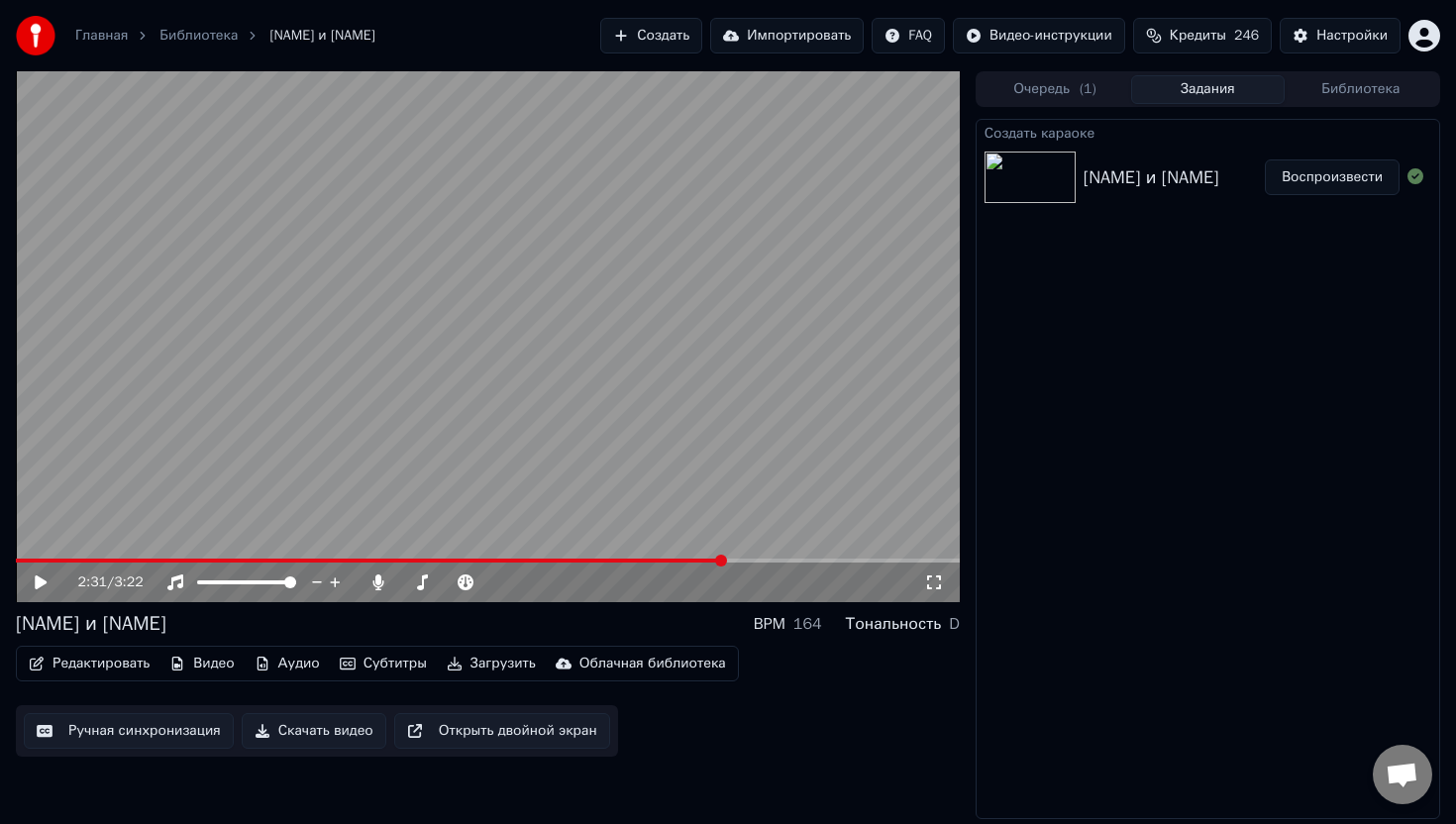 click on "Аудио" at bounding box center (287, 664) 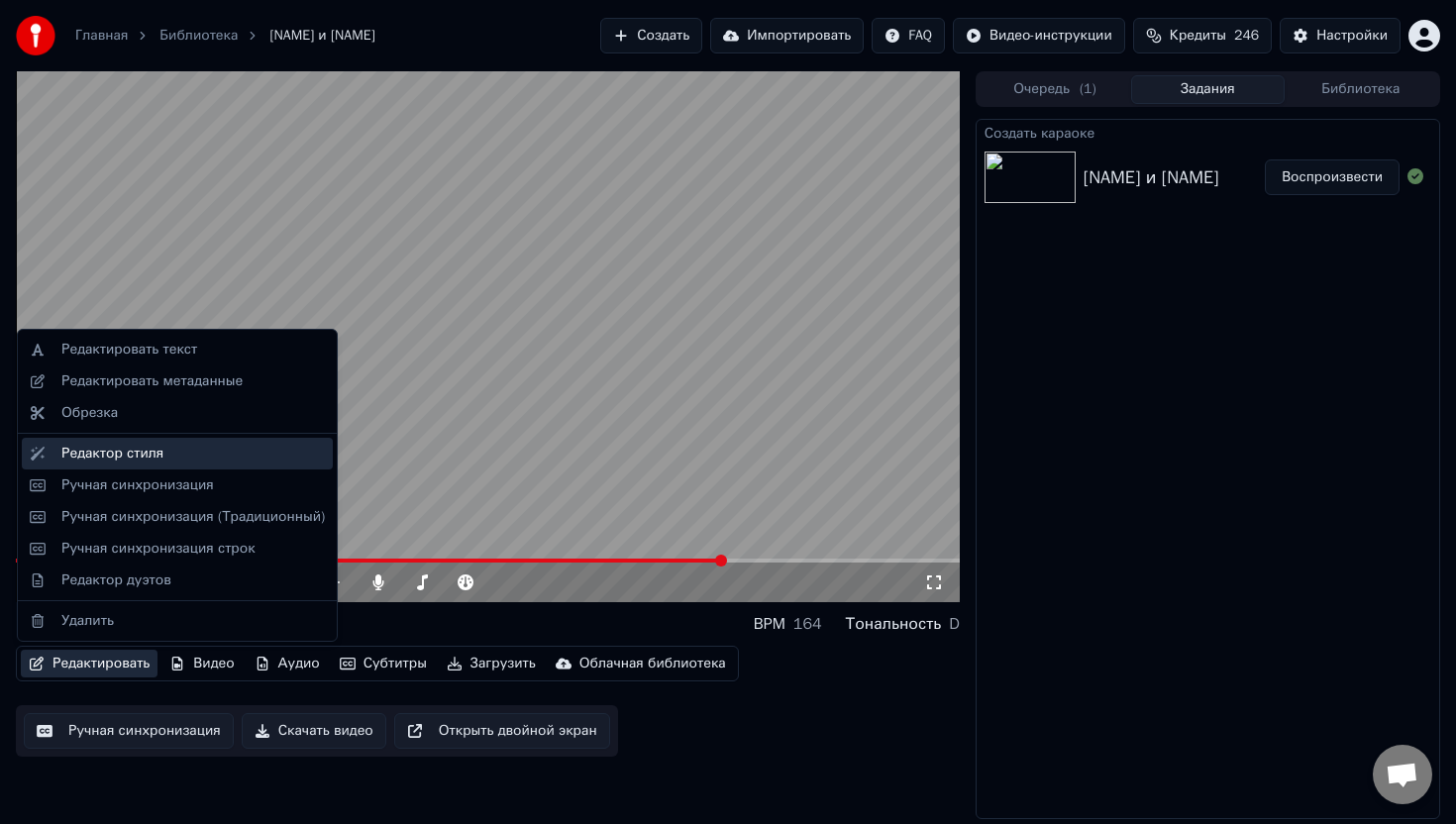 click on "Редактор стиля" at bounding box center [112, 454] 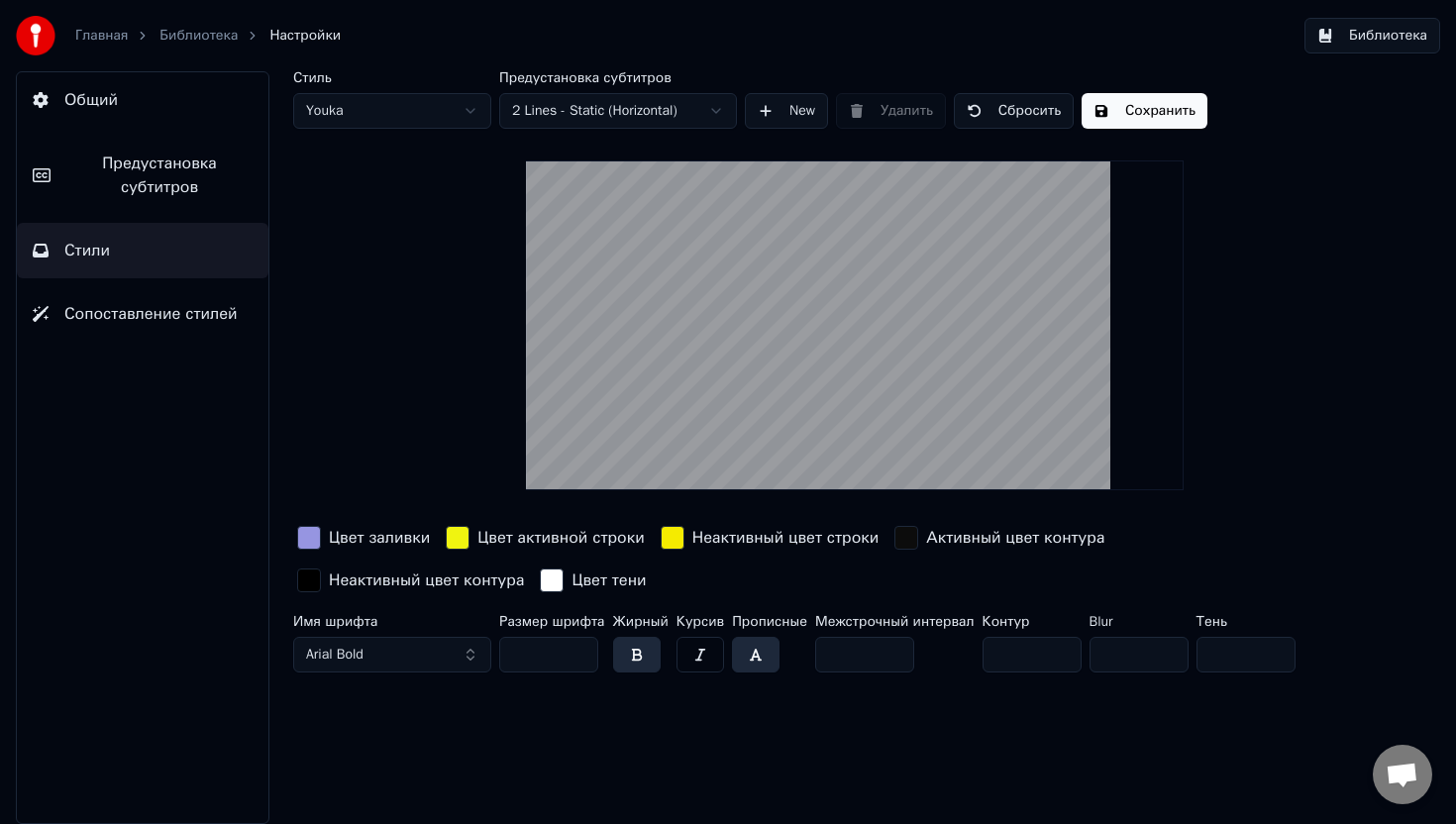 click on "**" at bounding box center (549, 655) 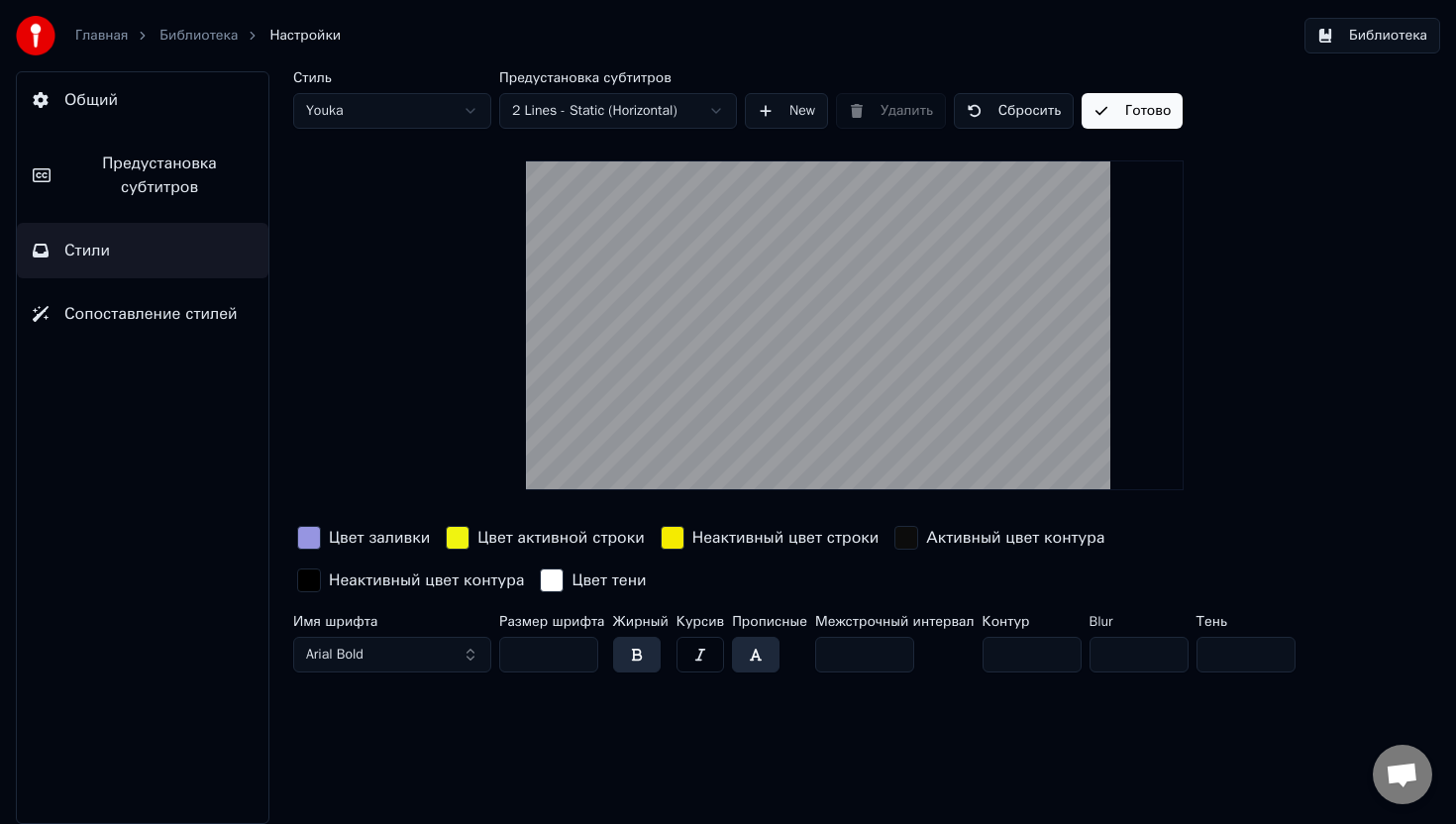 click on "Готово" at bounding box center [1132, 111] 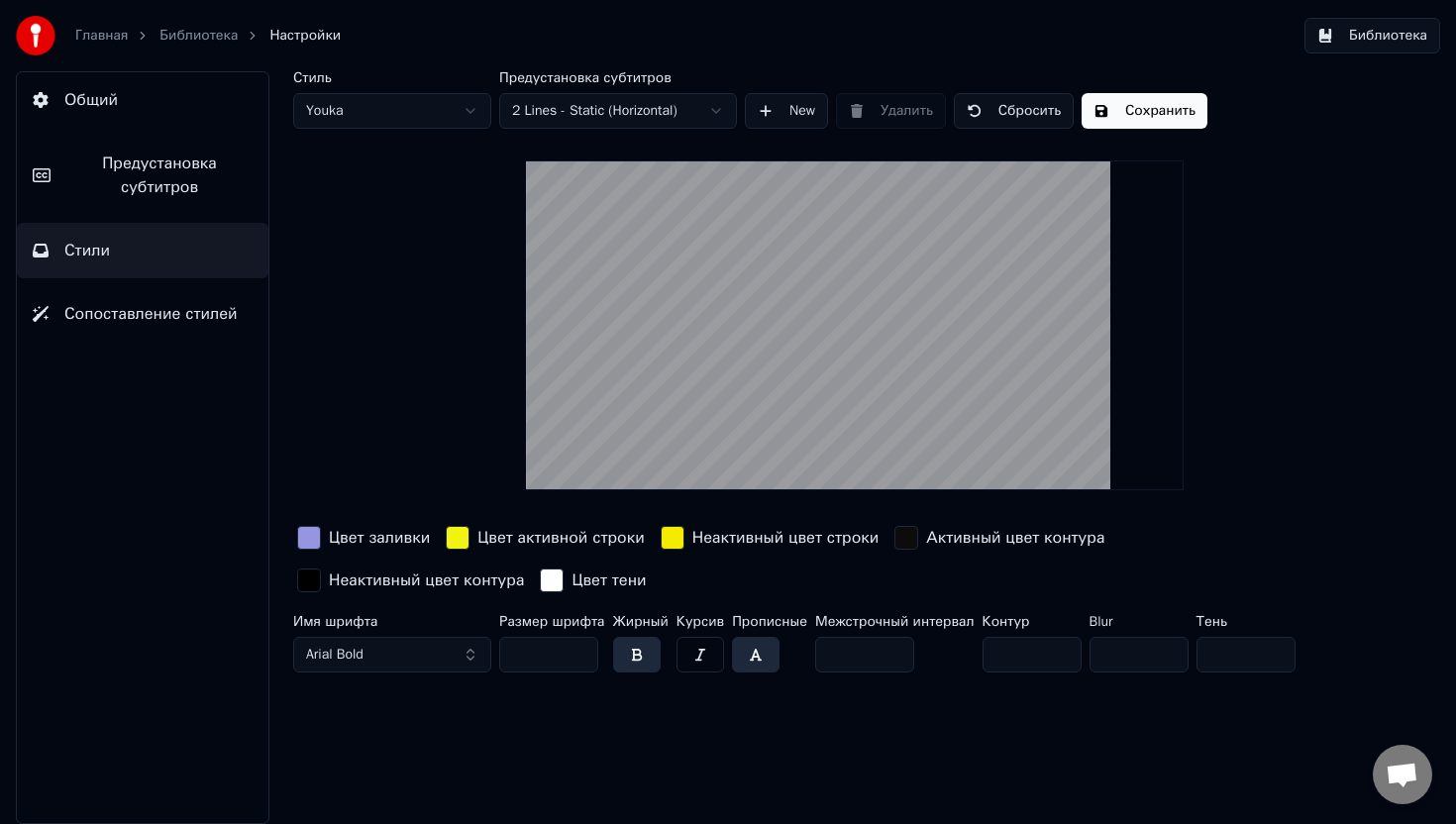 click on "Библиотека" at bounding box center (198, 36) 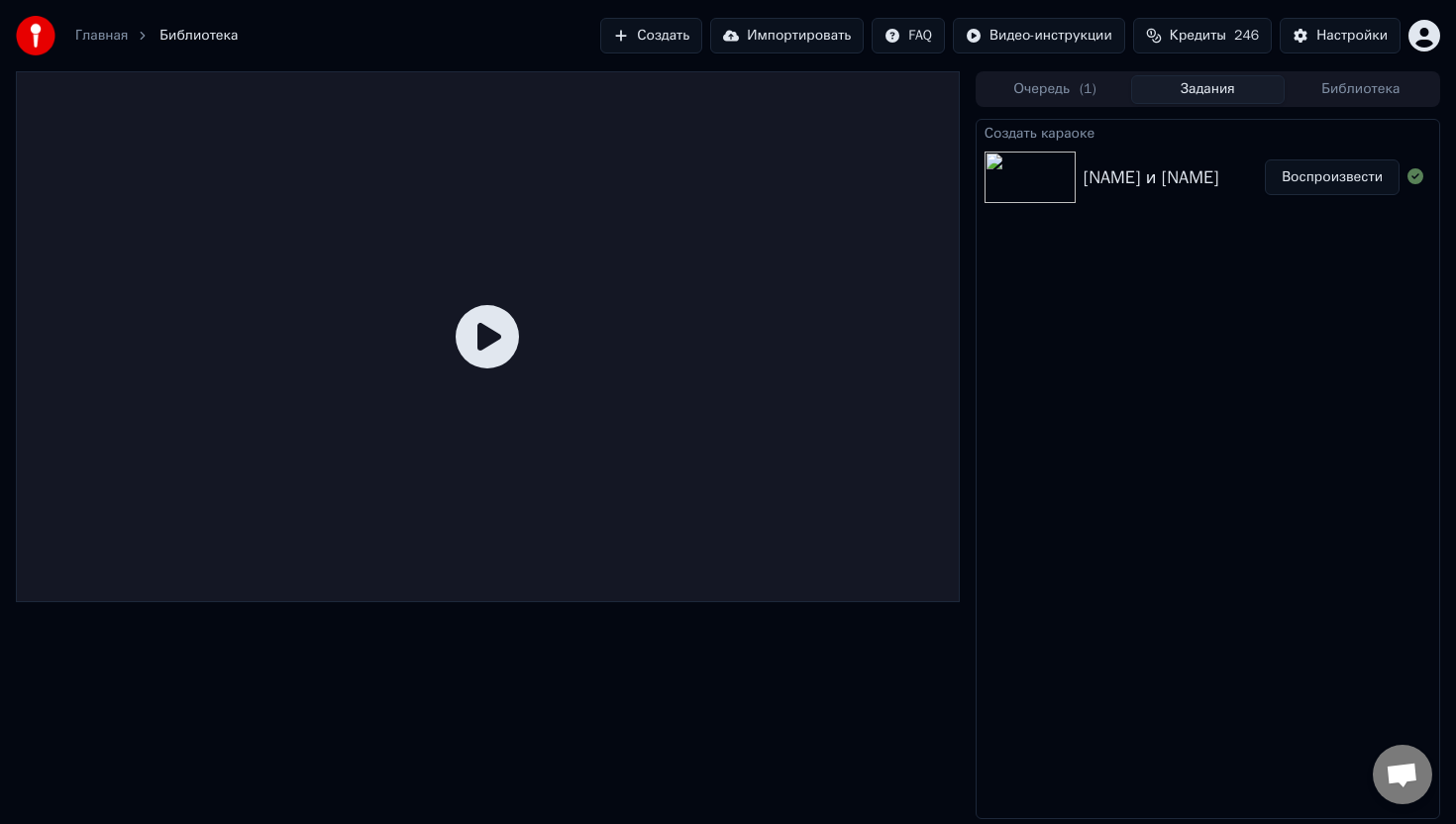click on "[NAME] и [NAME]" at bounding box center (1151, 177) 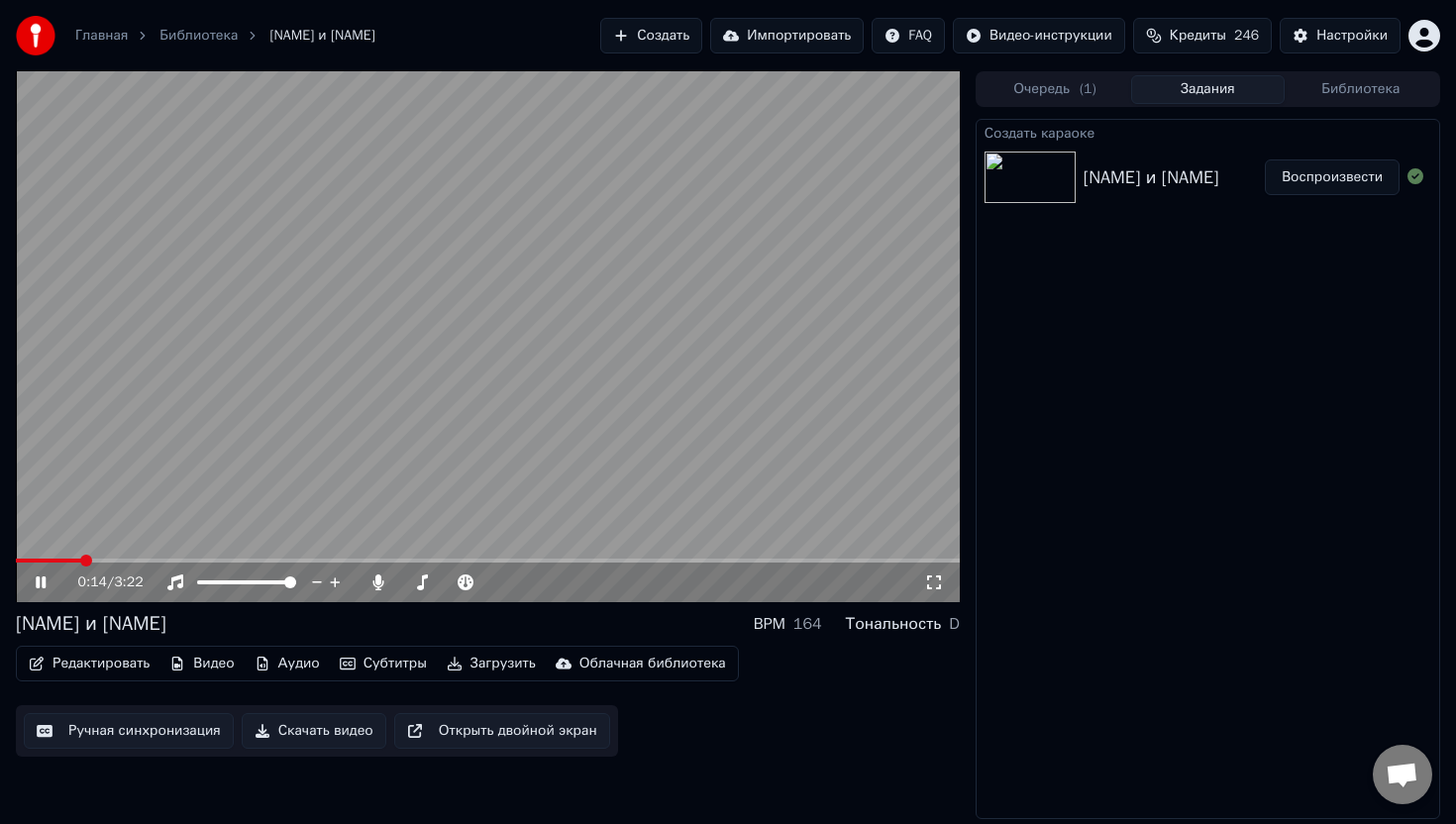 click 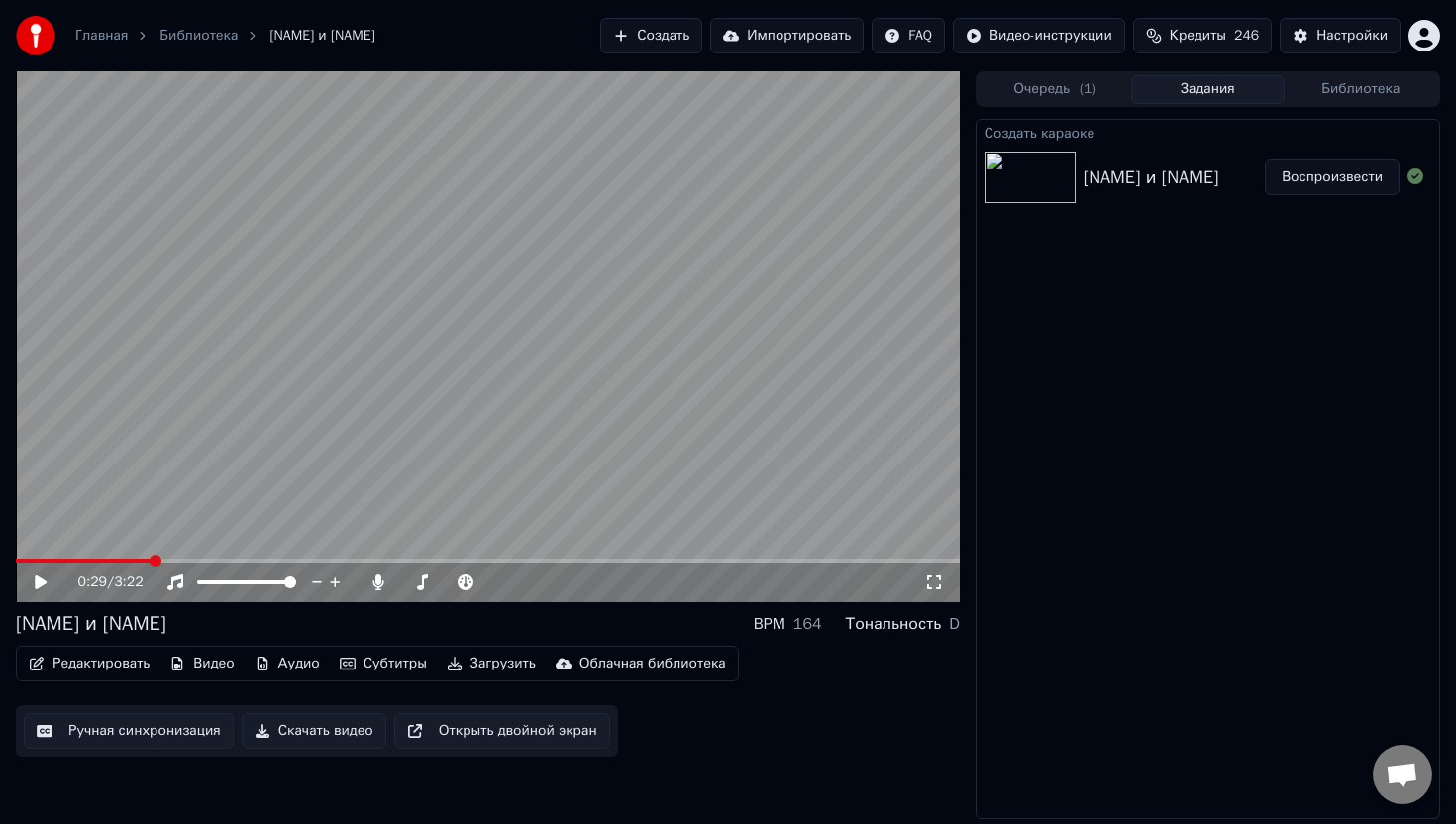 click on "Редактировать" at bounding box center [89, 664] 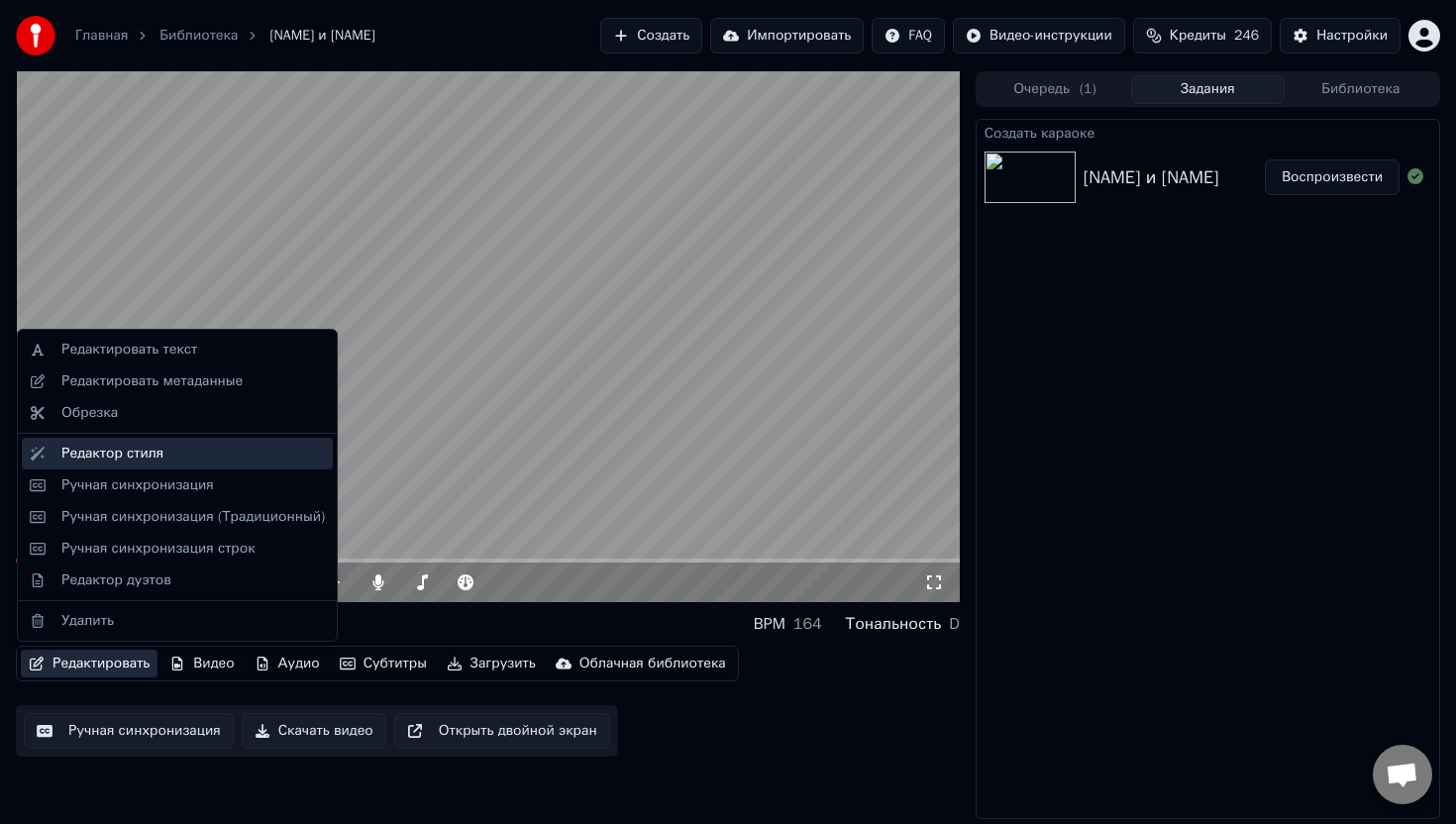 click on "Редактор стиля" at bounding box center [112, 454] 